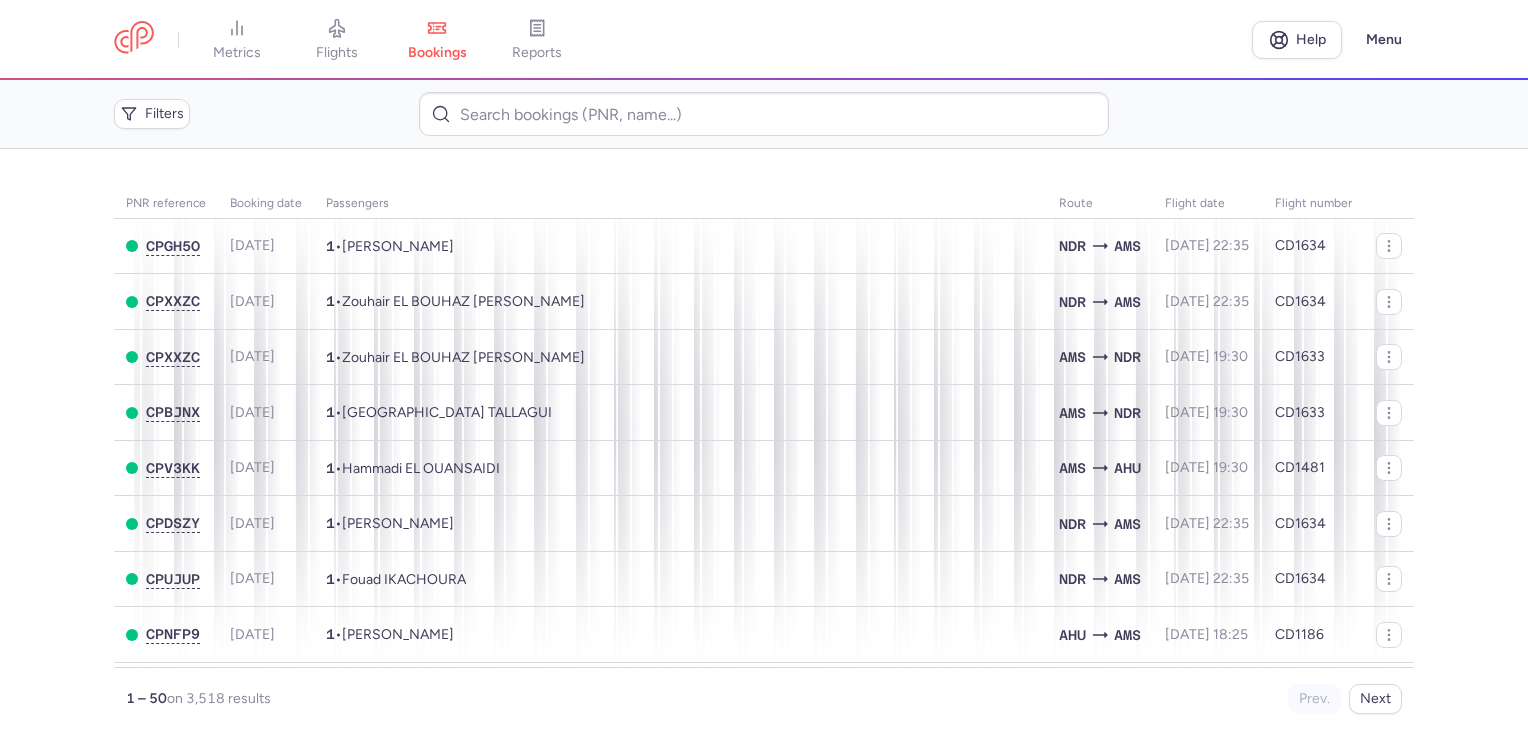 scroll, scrollTop: 0, scrollLeft: 0, axis: both 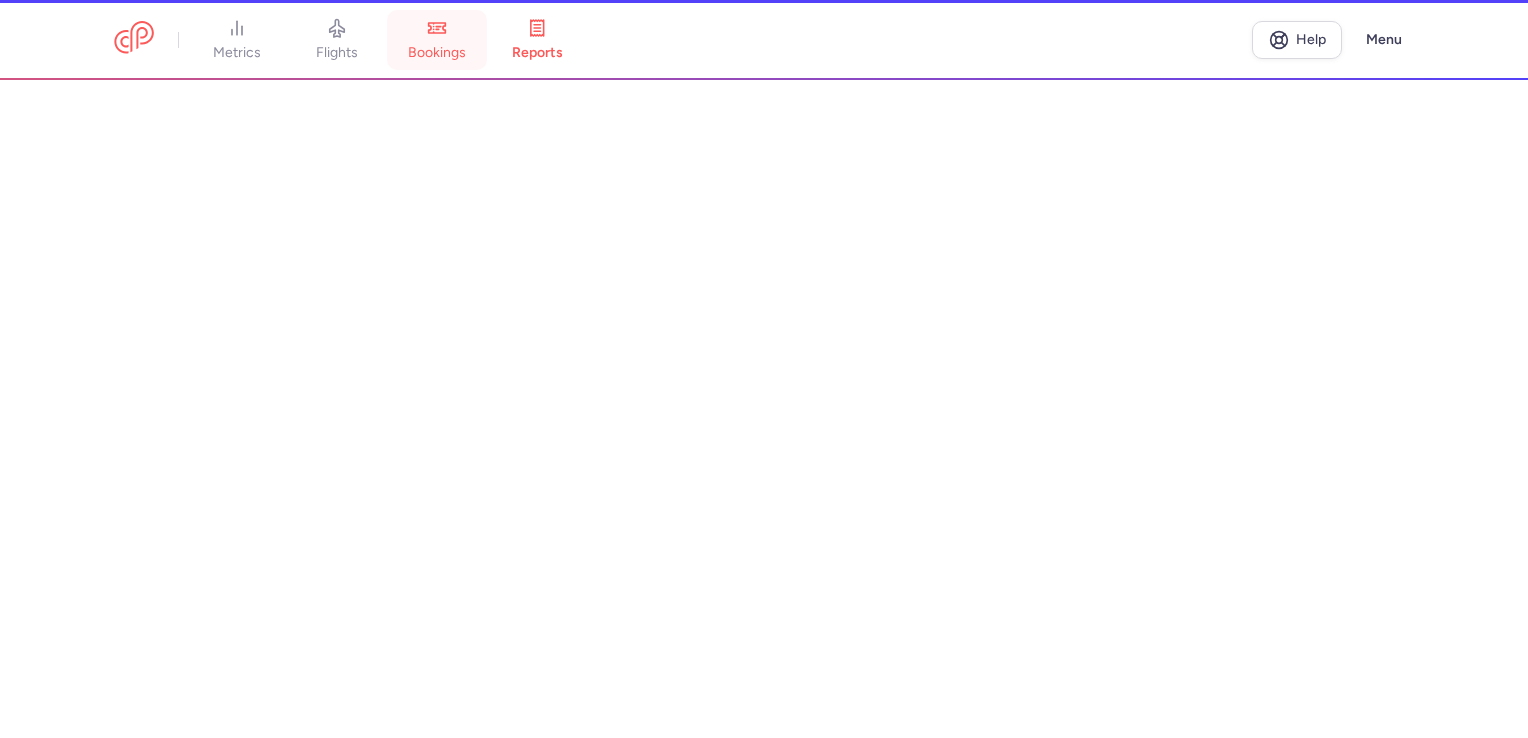 click on "bookings" at bounding box center (437, 53) 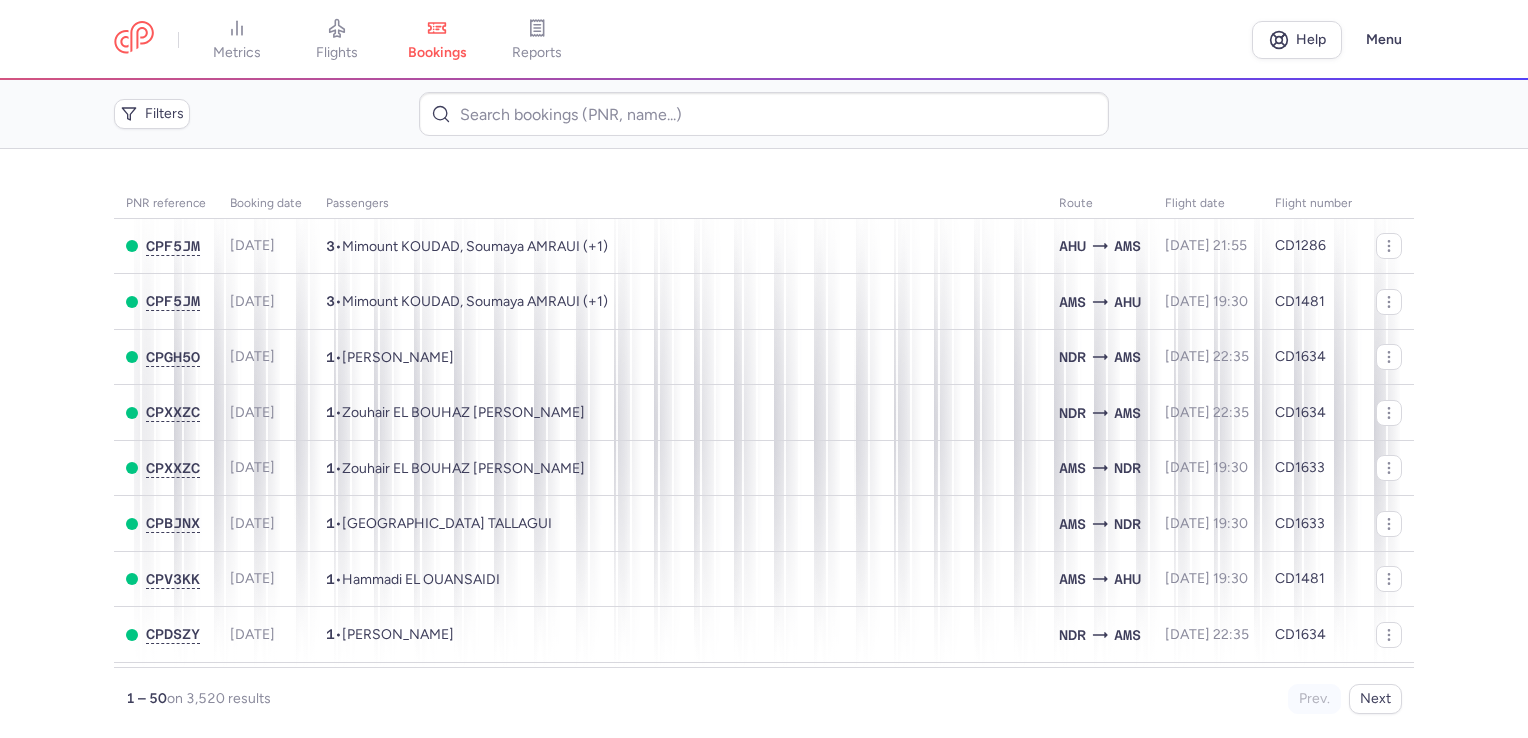 drag, startPoint x: 340, startPoint y: 58, endPoint x: 272, endPoint y: 27, distance: 74.73286 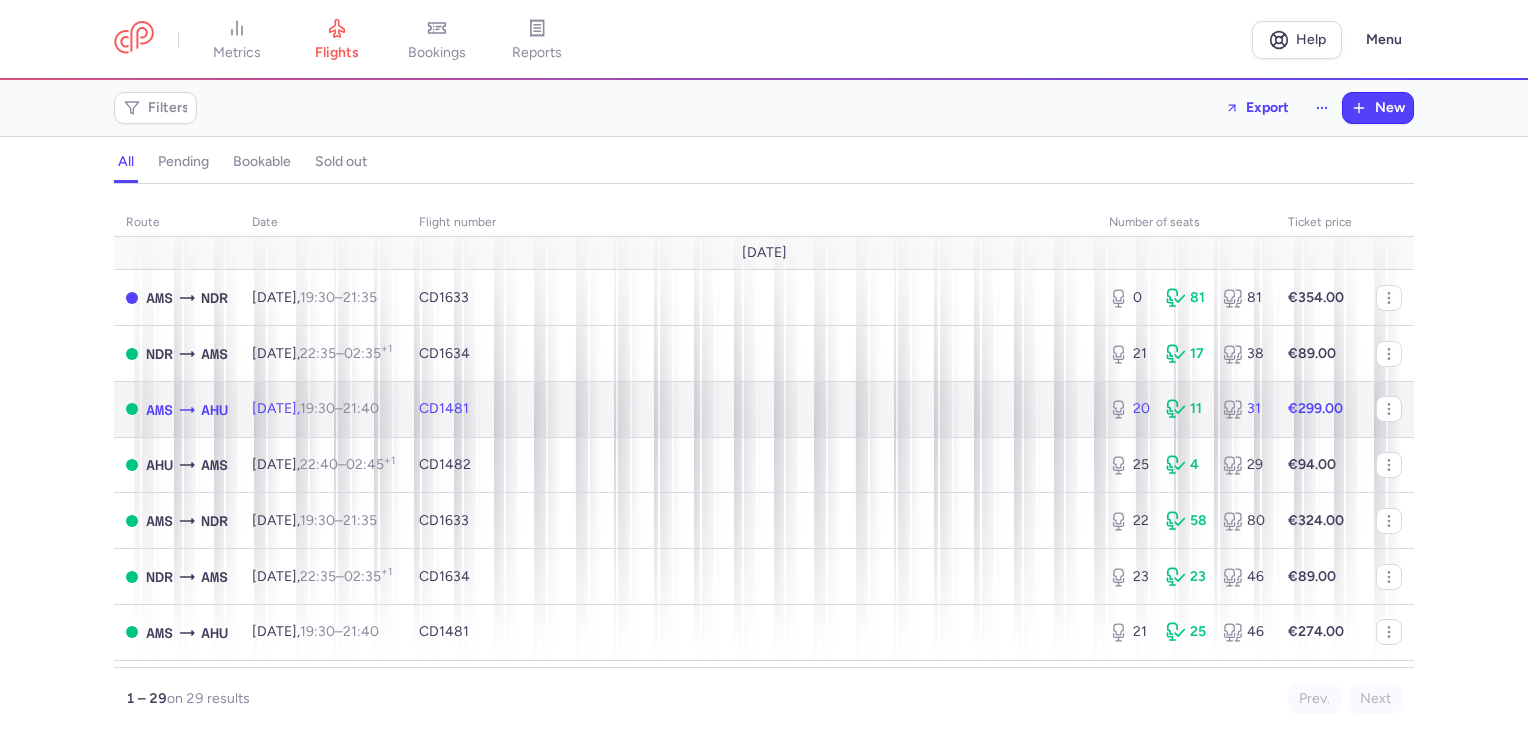 click on "CD1481" 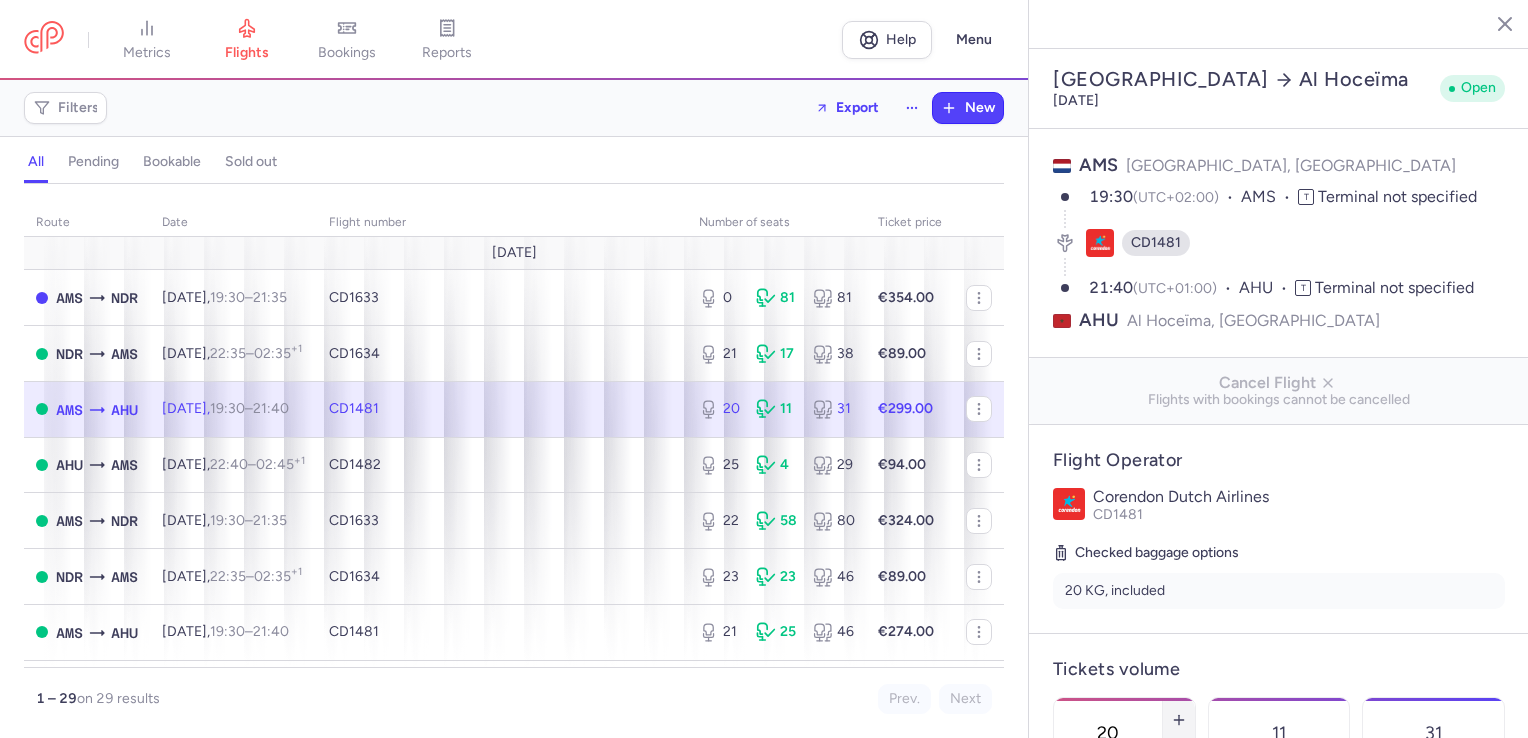 click 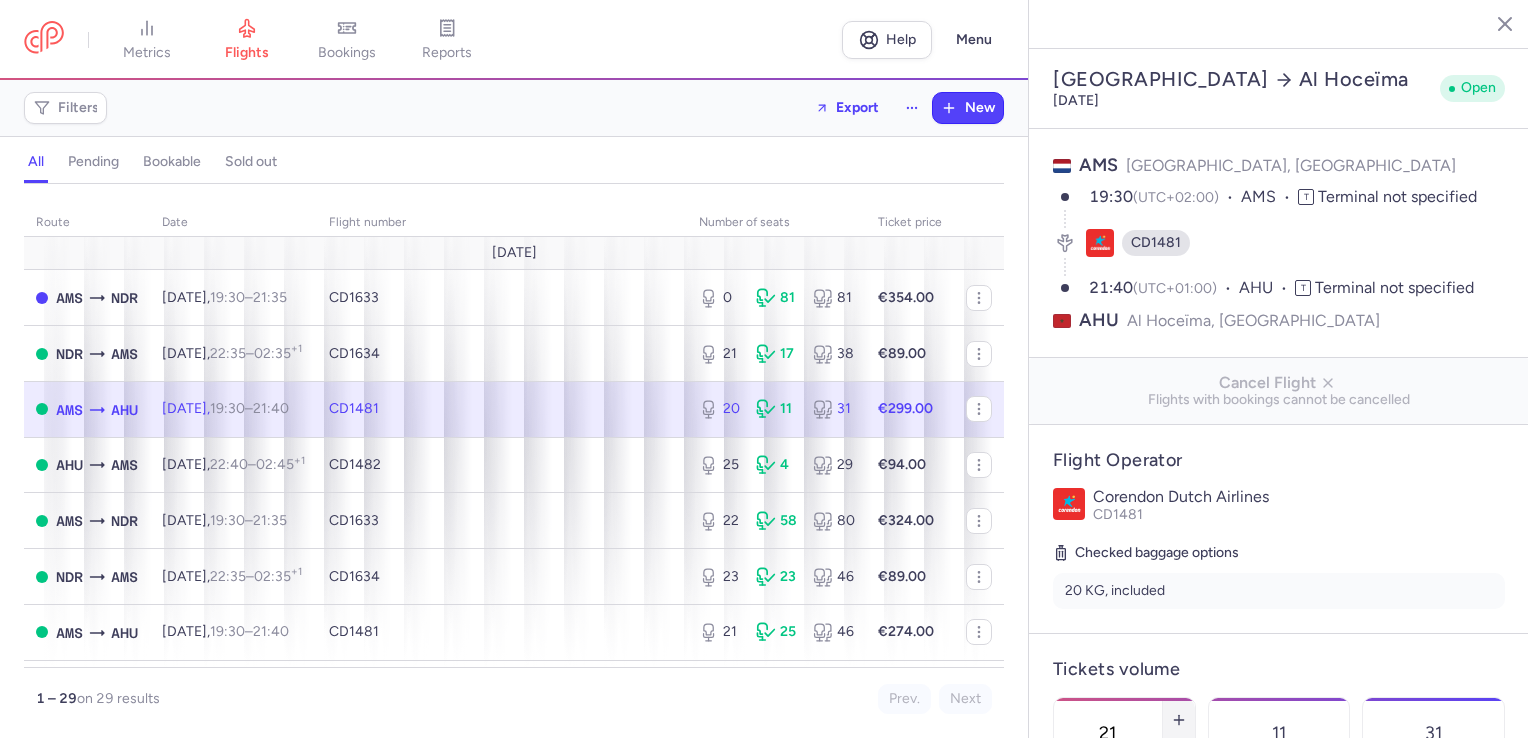 click on "[GEOGRAPHIC_DATA]   Al Hoceïma [DATE] Open AMS [GEOGRAPHIC_DATA], [GEOGRAPHIC_DATA] 19:30  (UTC+02:00) AMS T Terminal not specified CD1481 21:40  (UTC+01:00) AHU T Terminal not specified AHU Al Hoceïma, [GEOGRAPHIC_DATA] Cancel Flight  Flights with bookings cannot be cancelled Flight Operator Corendon Dutch Airlines CD1481  Checked baggage options  20 KG, included Tickets volume 21  Available  11 Sold 31 Total Price  One way  Price  * 299 eur Sales ending End selling before departure 2 Select an option hours days Sales close at  [DATE]	17:30 PM UTC  Bookings (6) CPO5C4  (2 PAX)  €688.00  El Ouazna ABOUNAJAT, [PERSON_NAME] EL [PERSON_NAME] CPSPJU  (3 PAX)  €1,032.00  [PERSON_NAME] OUA [PERSON_NAME] (+1) CPX3PU  (1 PAX)  €344.00  Nafissa AHIDAR CPU4YZ  (1 PAX)  €334.00  [PERSON_NAME] CPV3KK  (1 PAX)  €299.00  Hammadi EL OUANSAIDI CPF5JM  (3 PAX)  €897.00  Mimount KOUDAD, Soumaya AMRAUI (+1)" 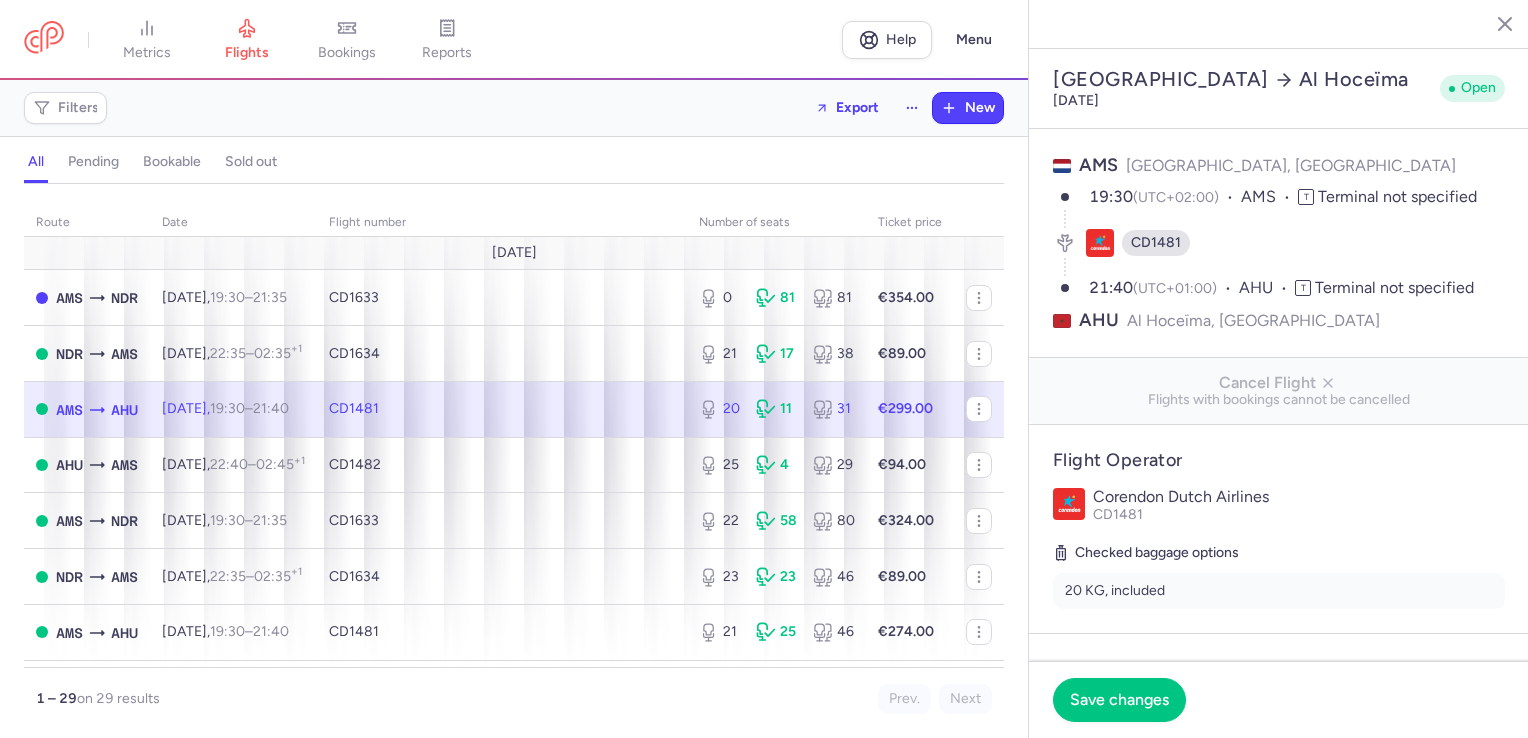 click on "Save changes" 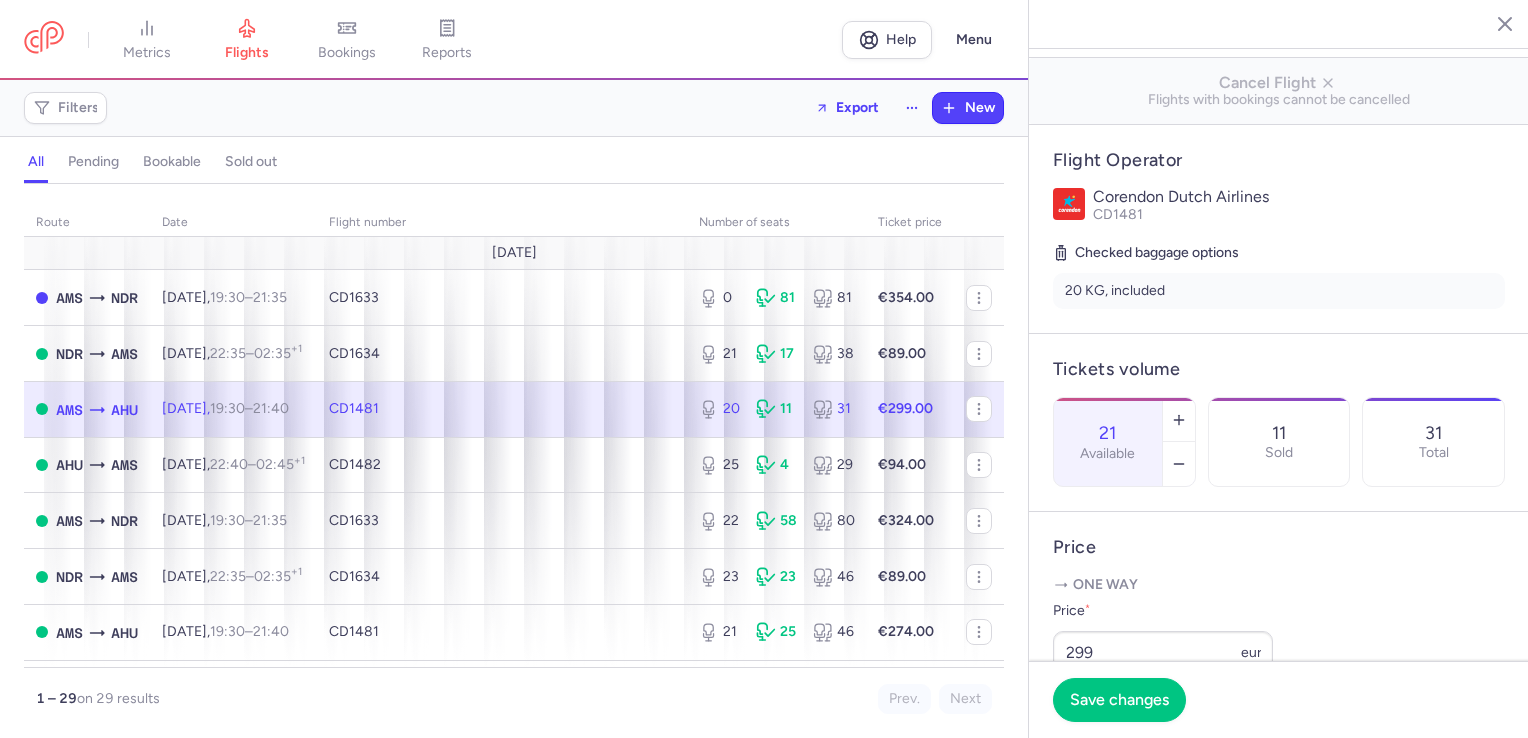 click on "21  Available  11 Sold 31 Total" at bounding box center [1279, 442] 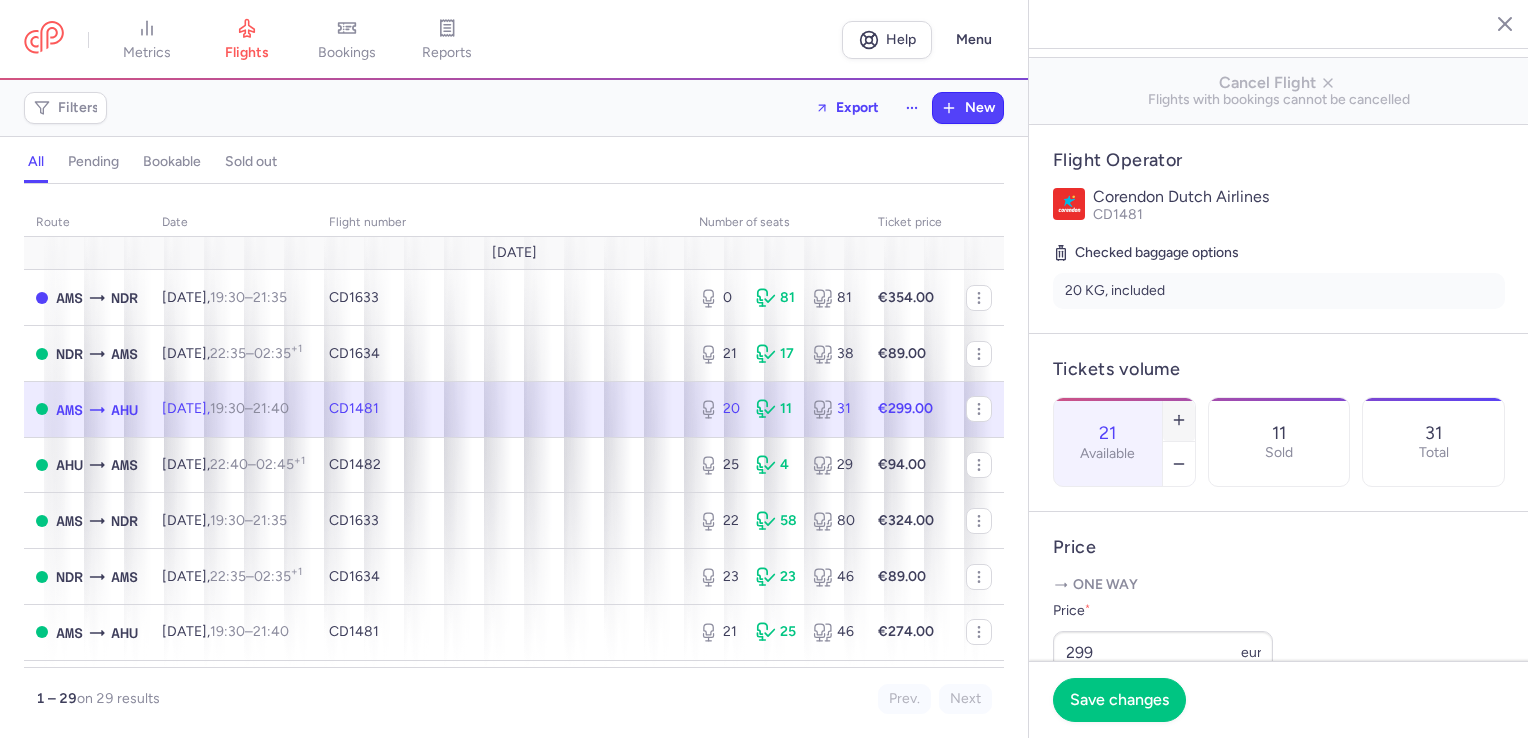 click on "21  Available" at bounding box center (1124, 442) 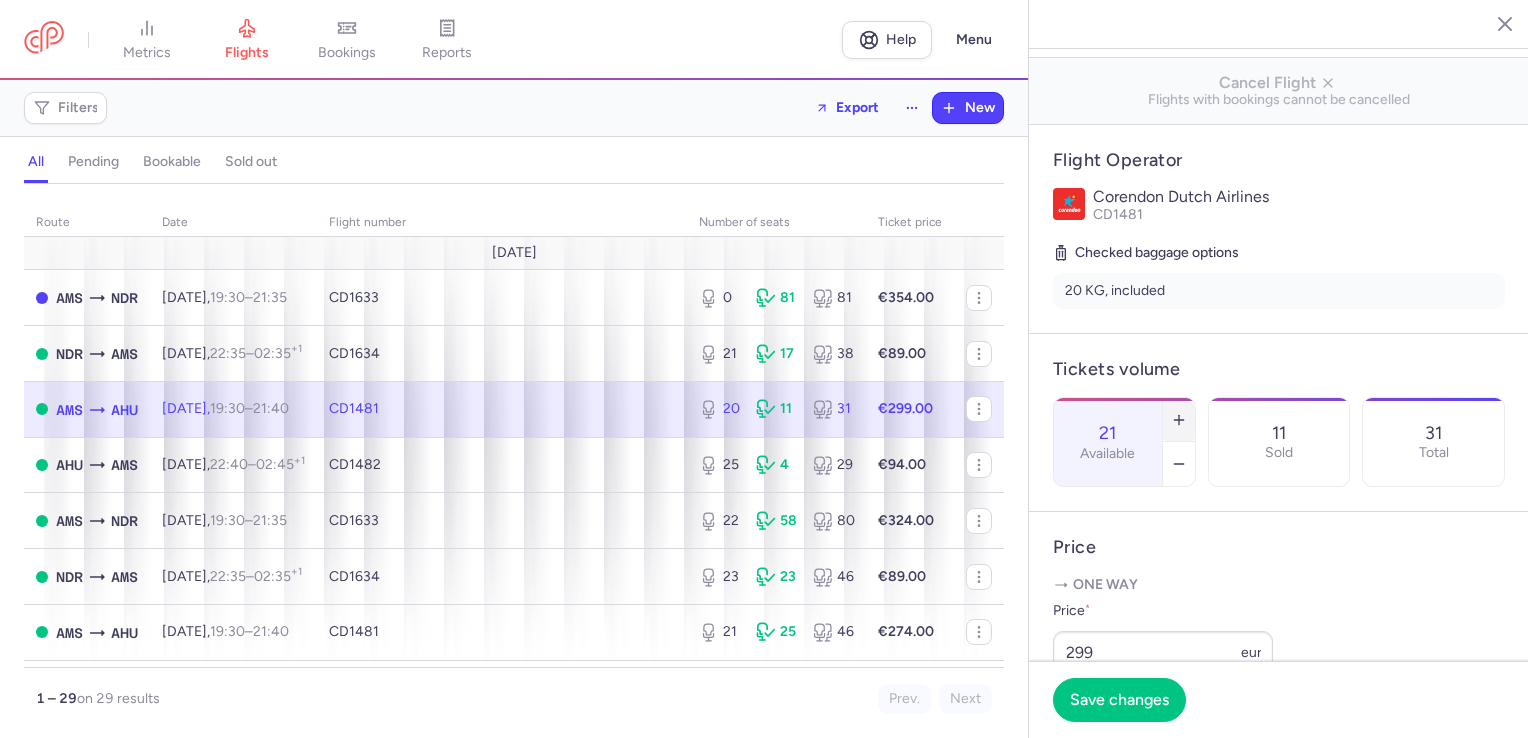 click at bounding box center (1179, 420) 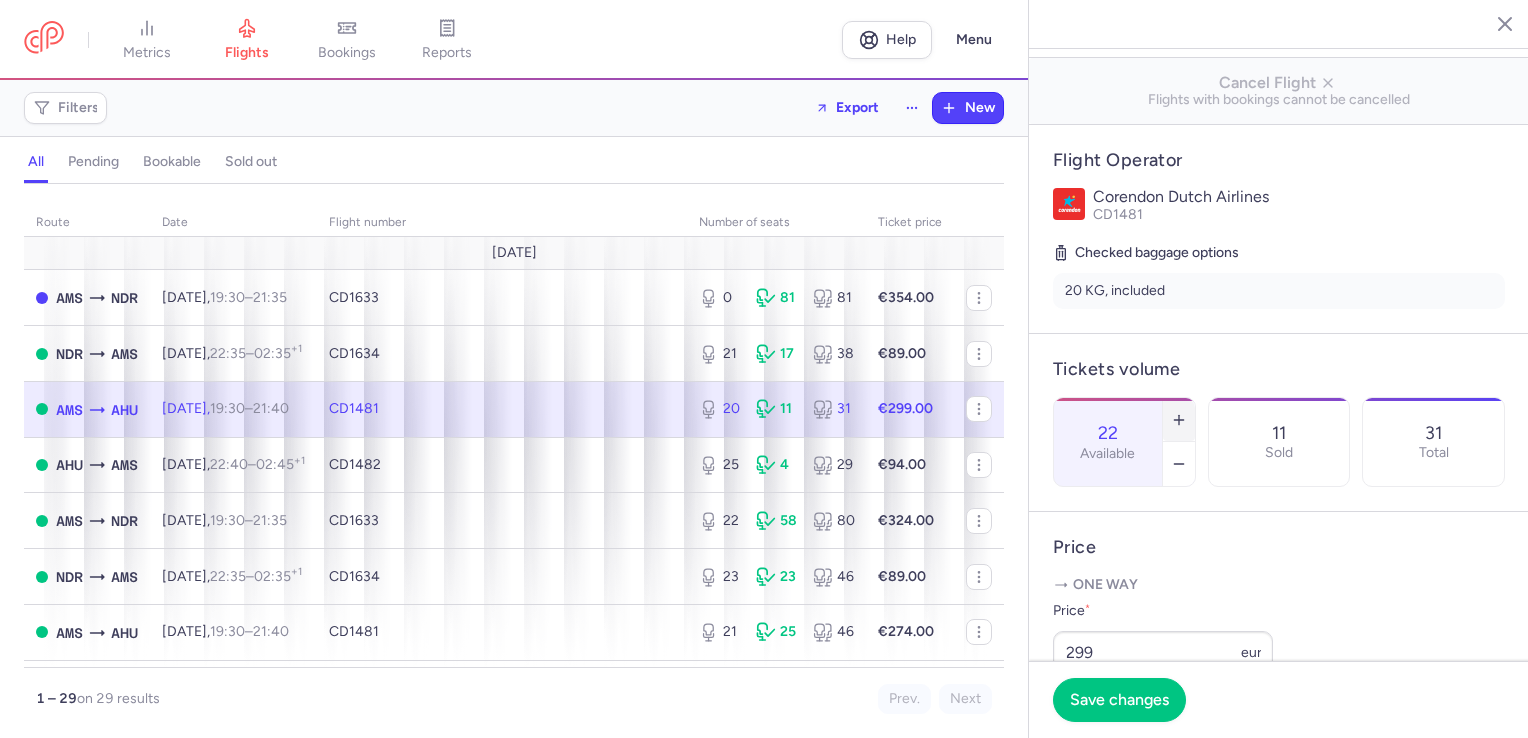 click at bounding box center [1179, 420] 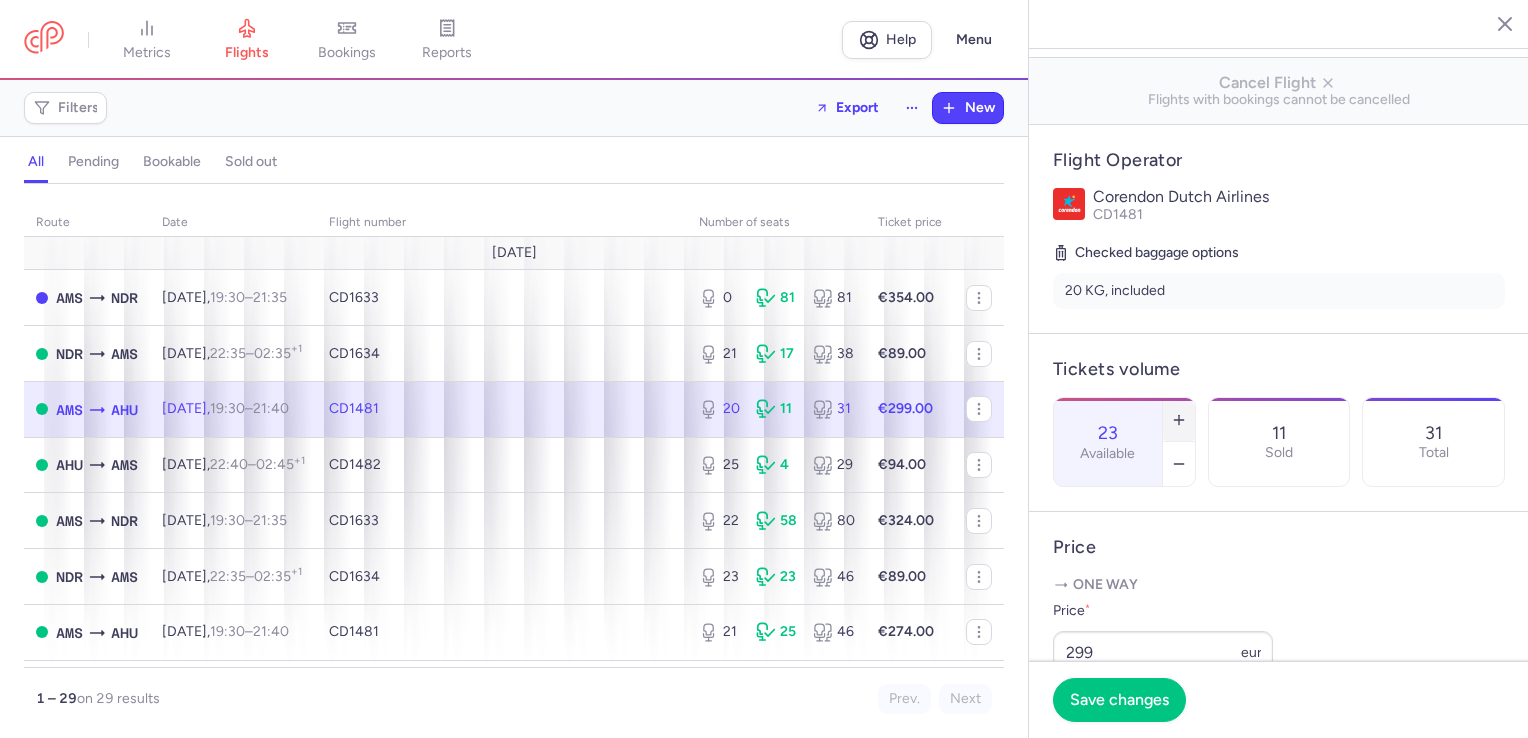 click at bounding box center [1179, 420] 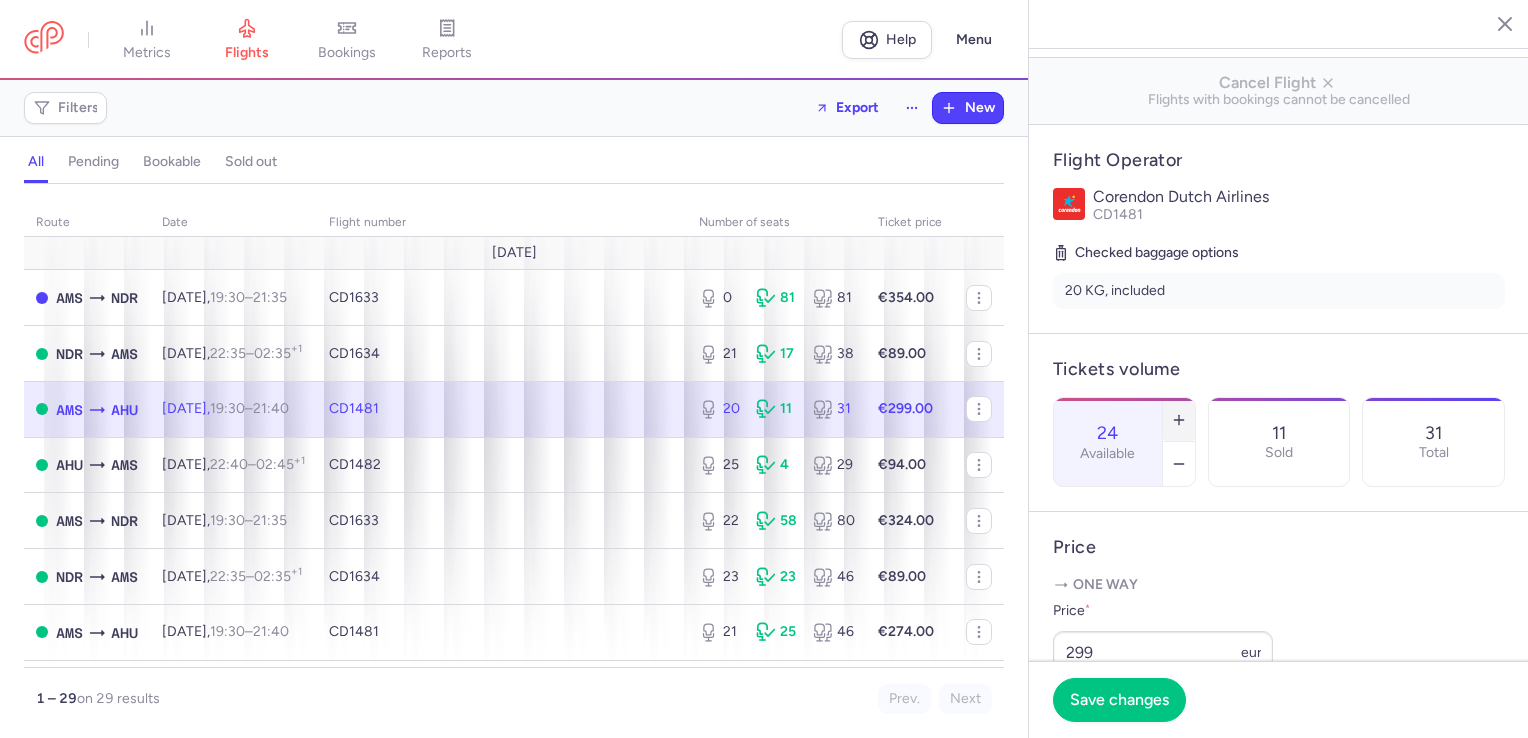 click at bounding box center [1179, 420] 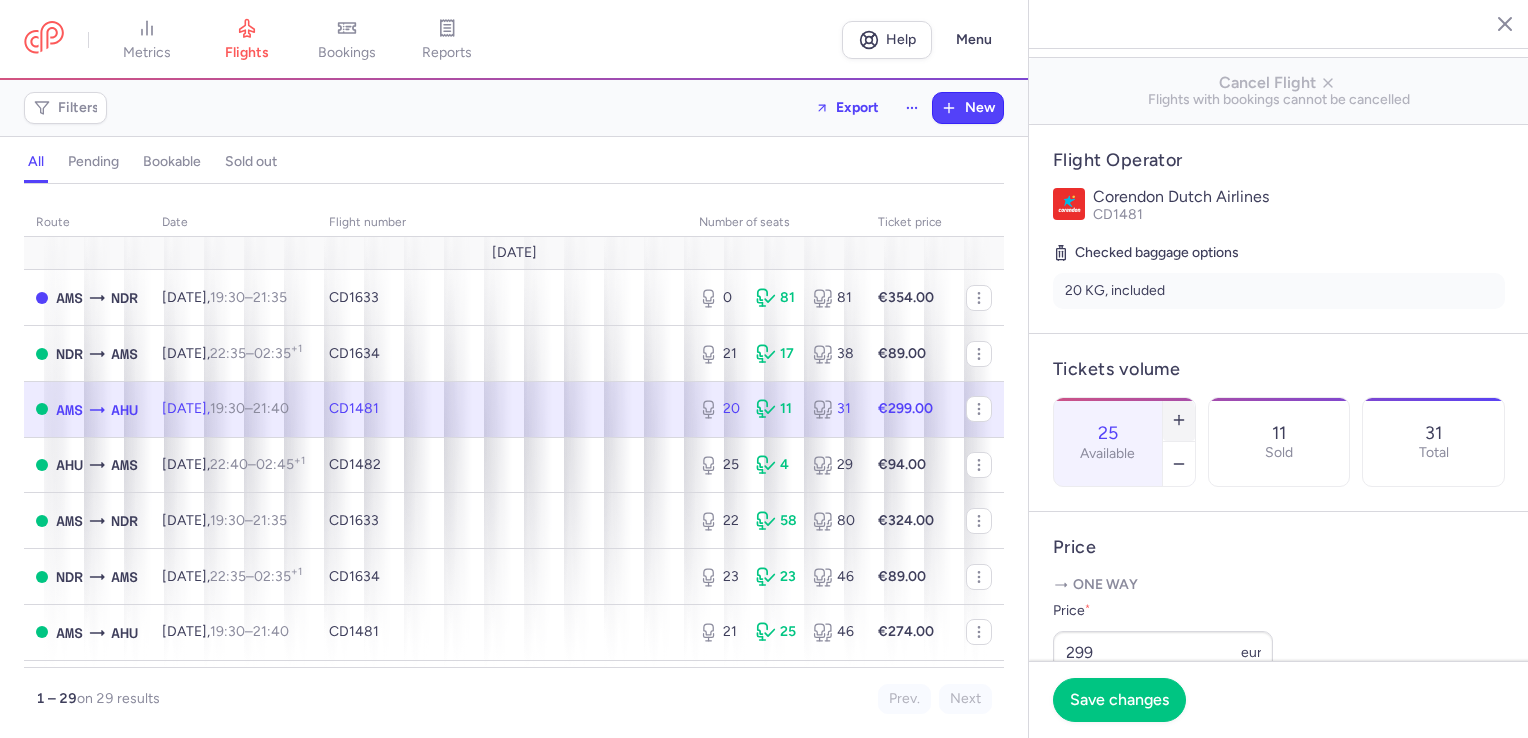 click at bounding box center (1179, 420) 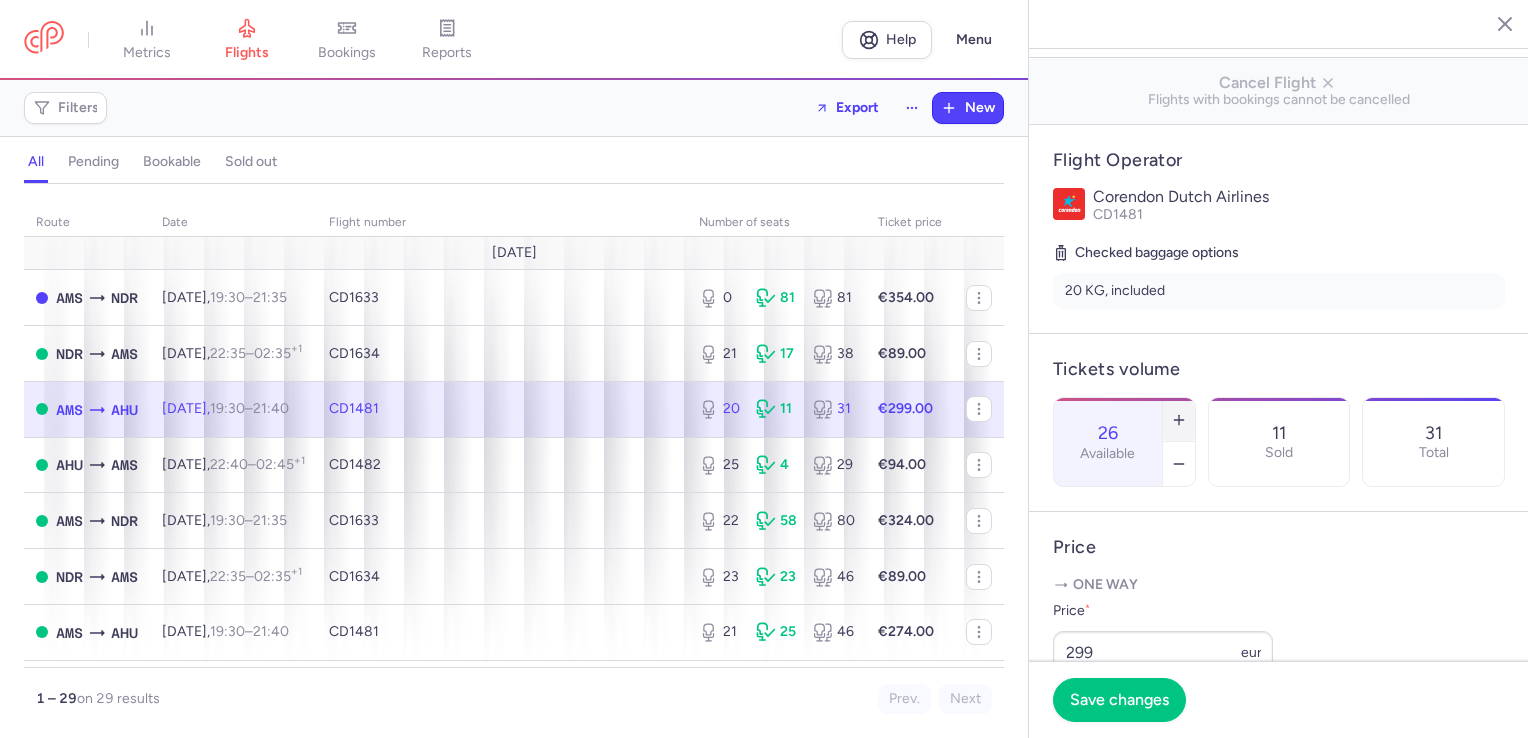 click at bounding box center [1179, 420] 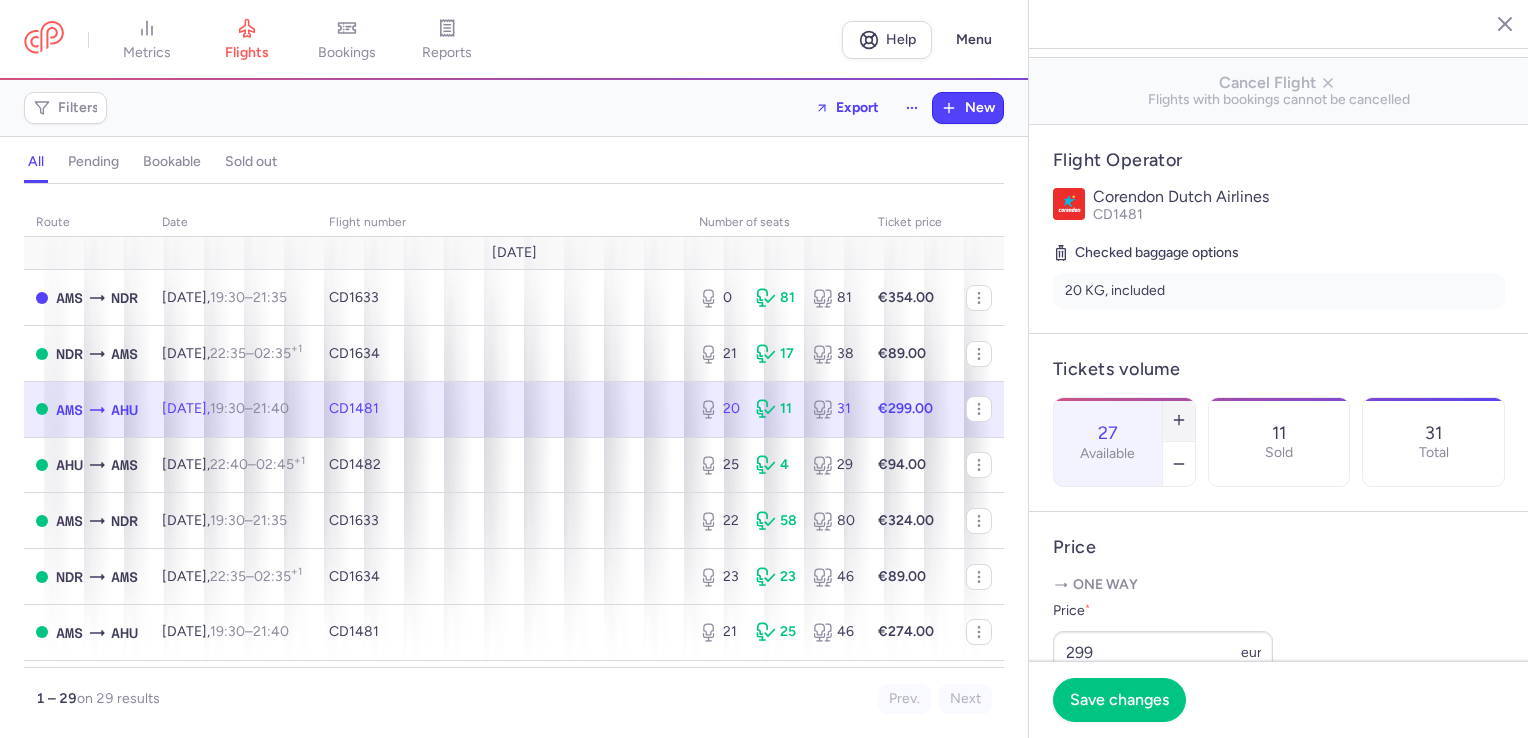 click at bounding box center [1179, 420] 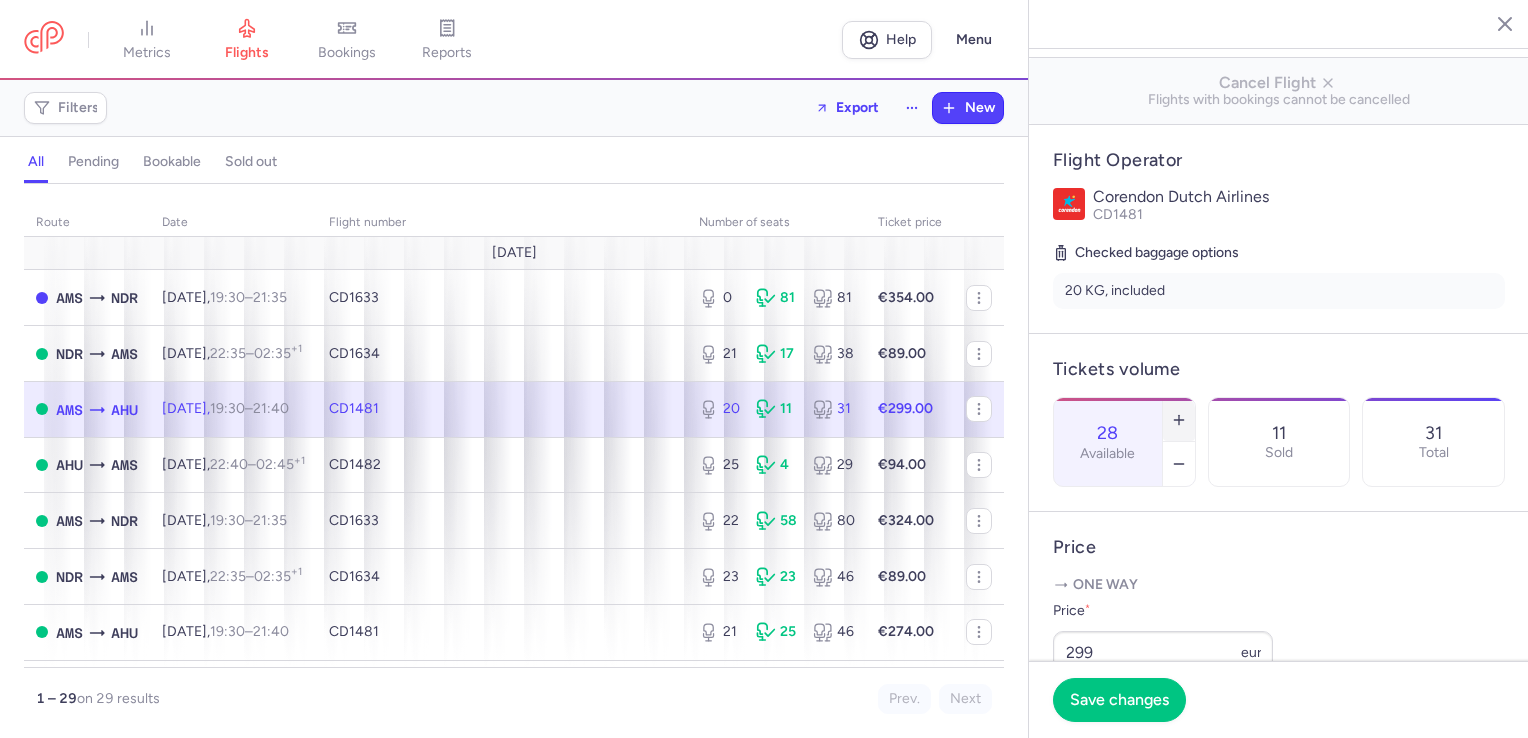 click at bounding box center (1179, 420) 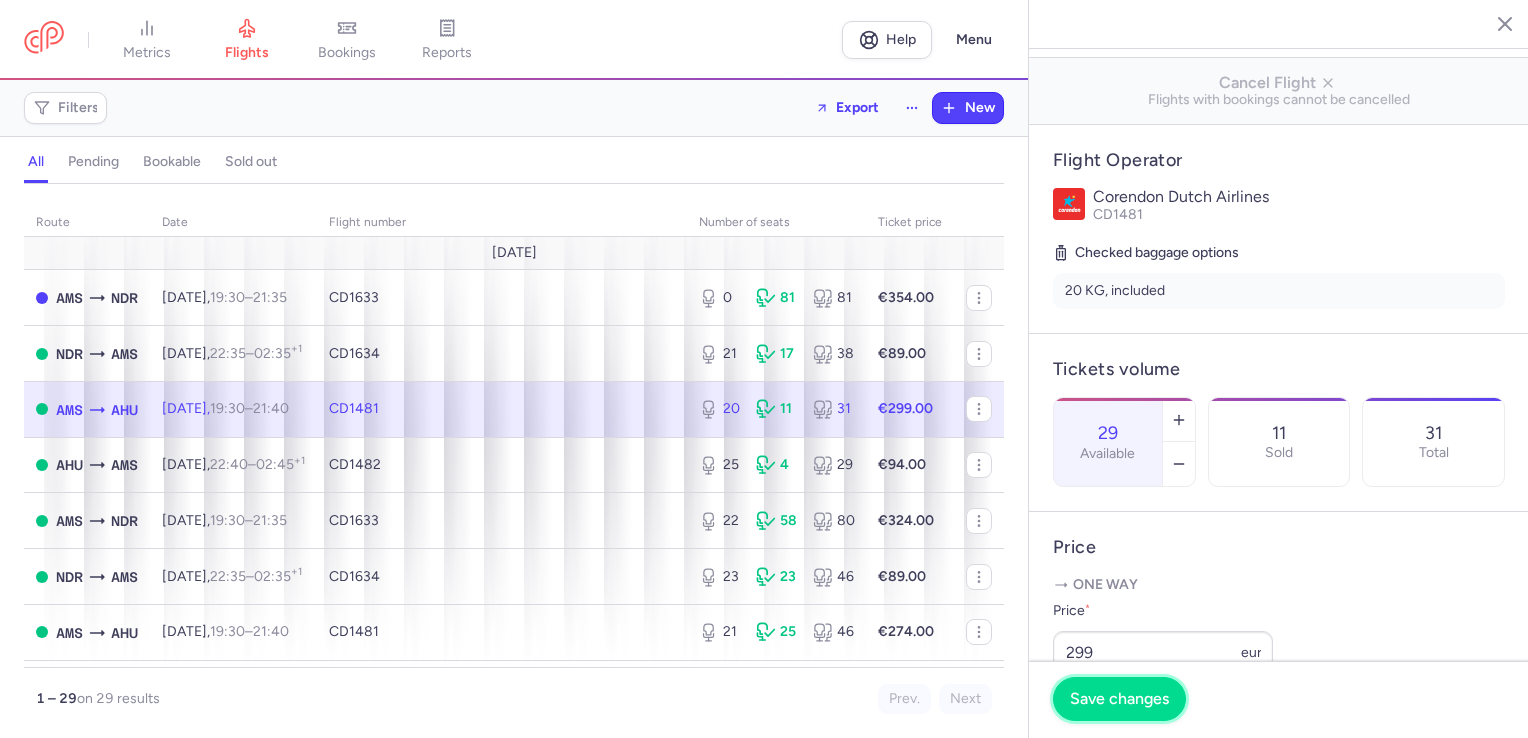 click on "Save changes" at bounding box center (1119, 699) 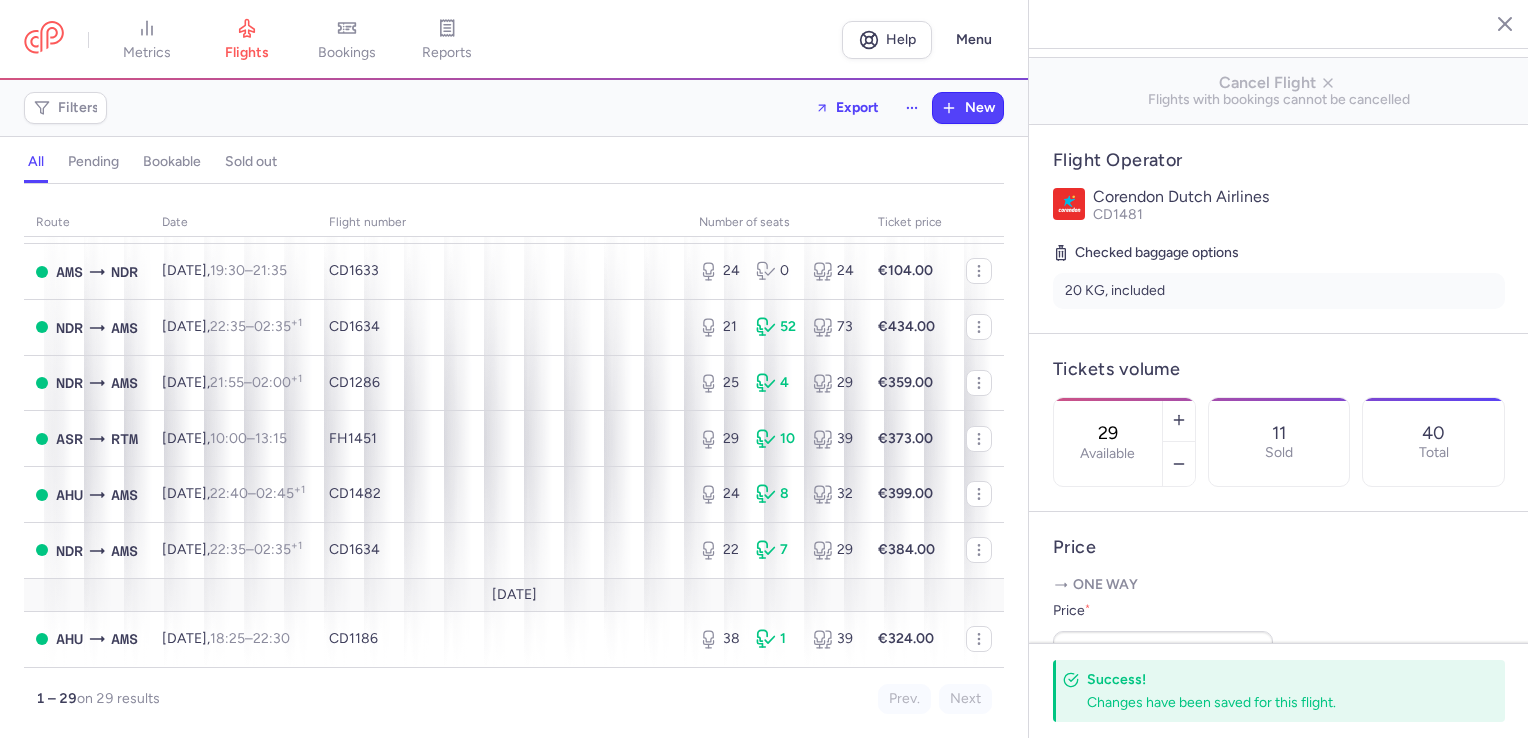 scroll, scrollTop: 1021, scrollLeft: 0, axis: vertical 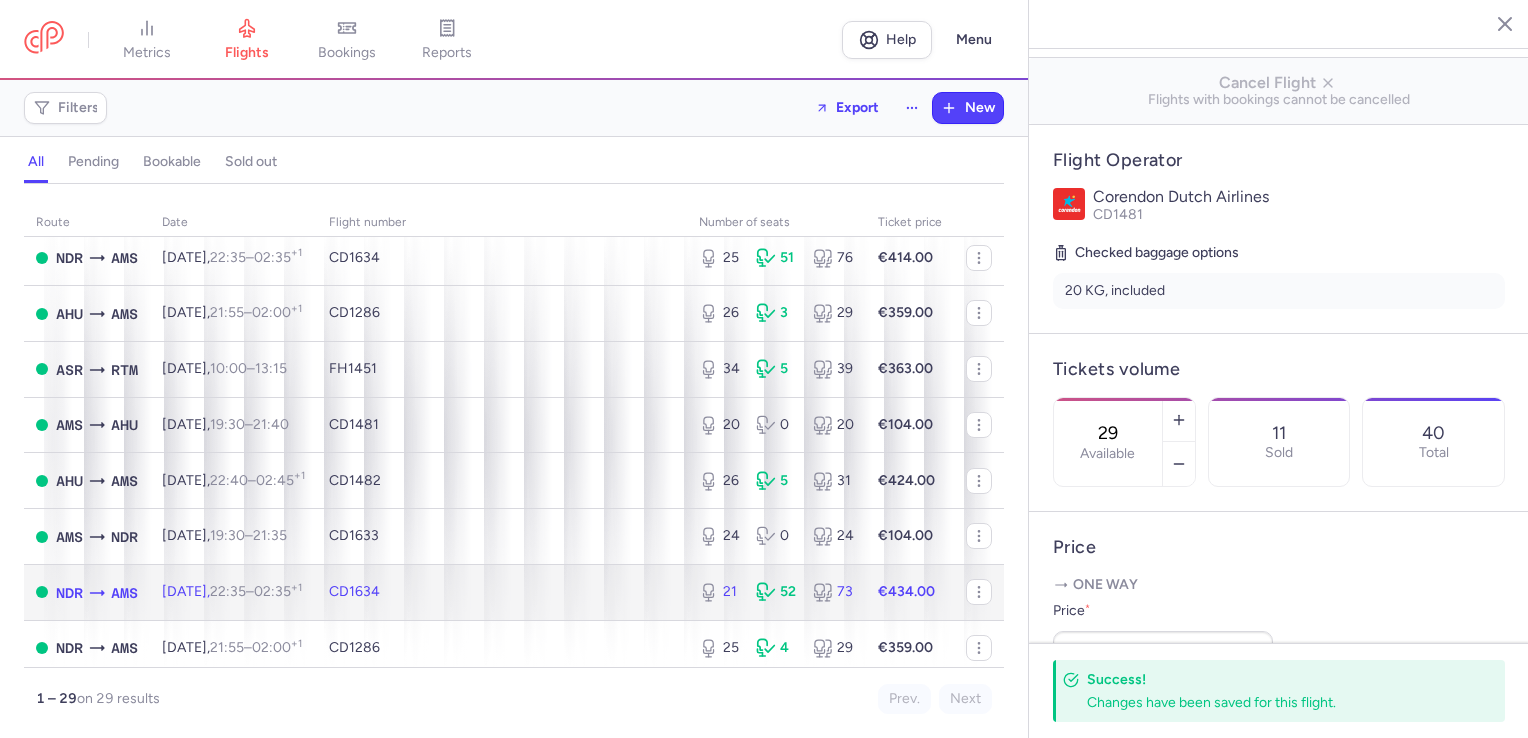click on "CD1634" 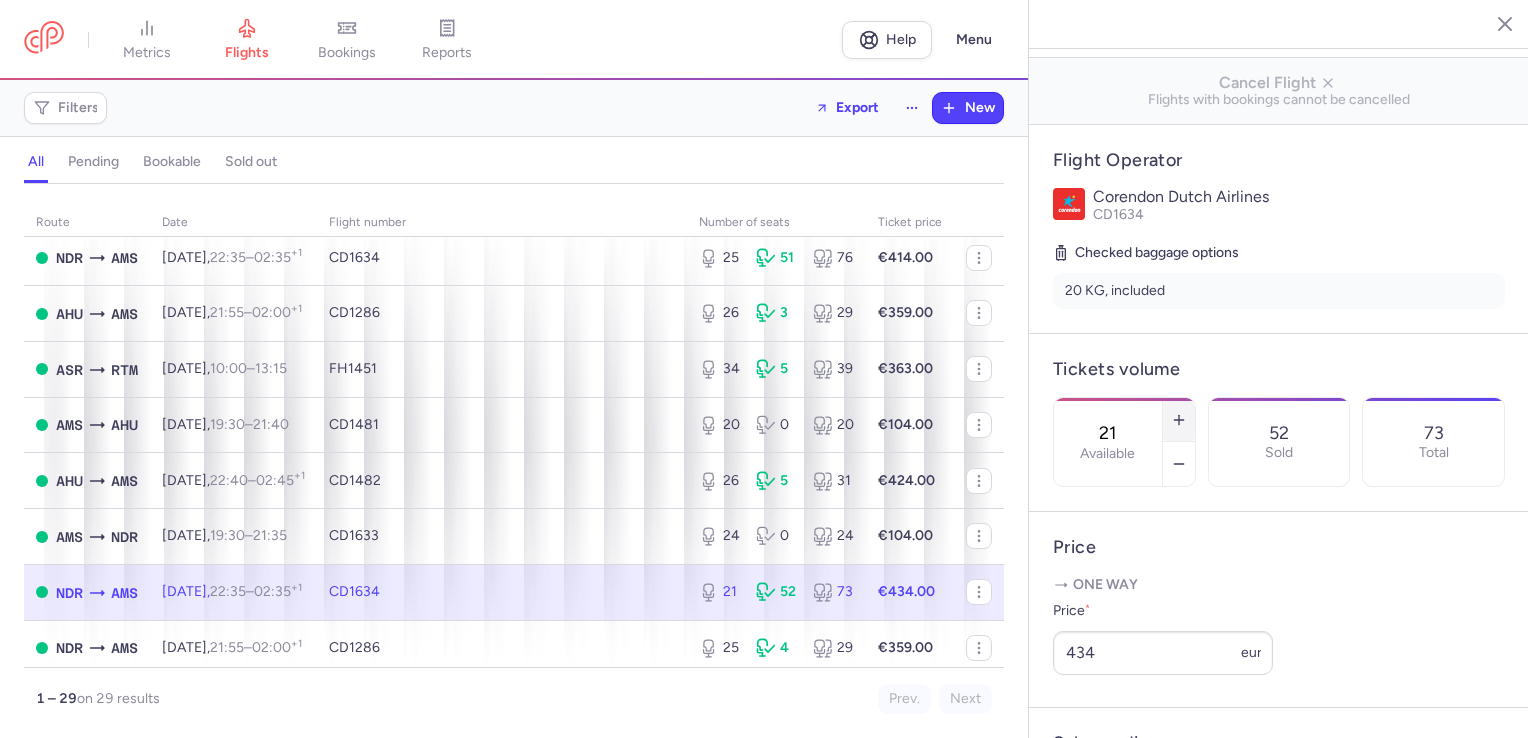 click at bounding box center (1179, 420) 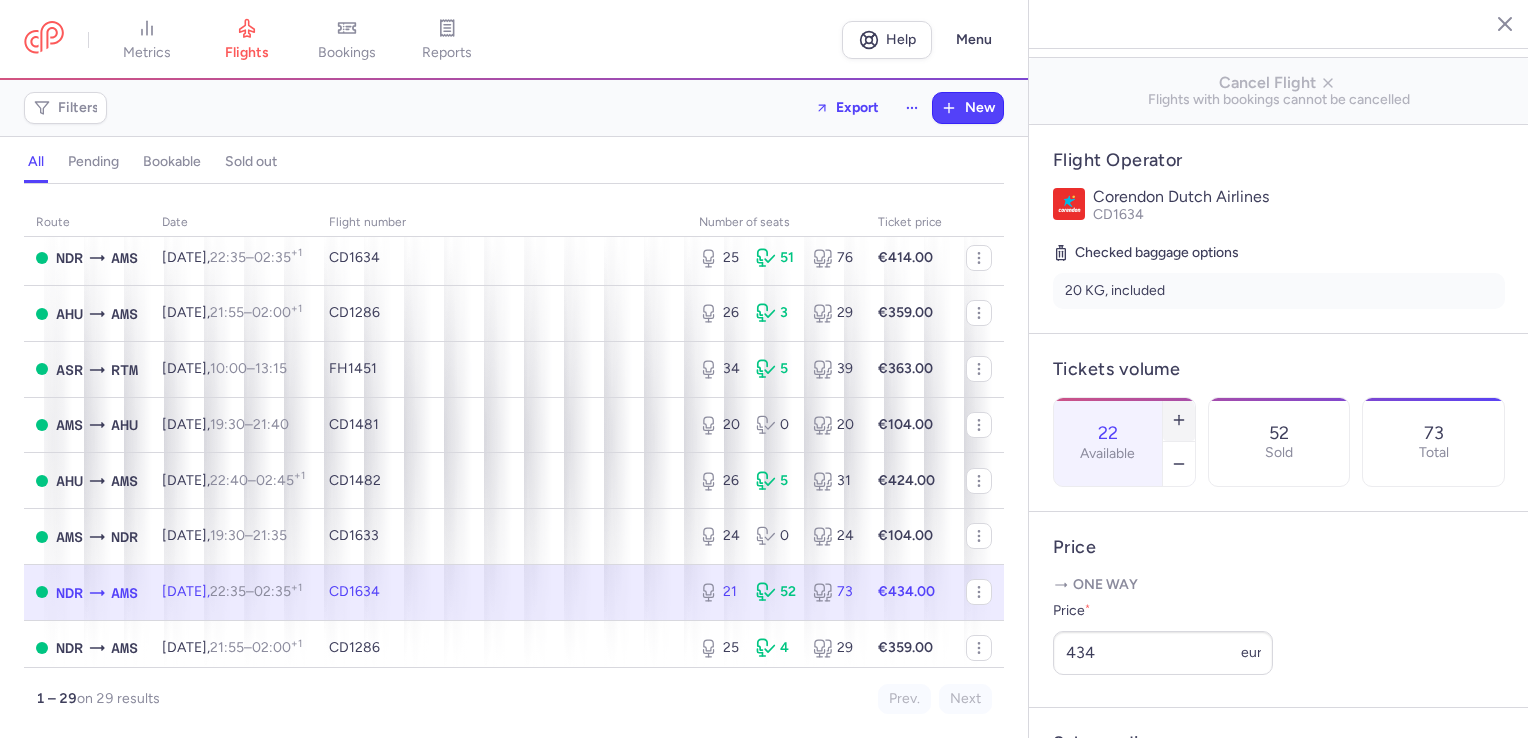 click at bounding box center (1179, 420) 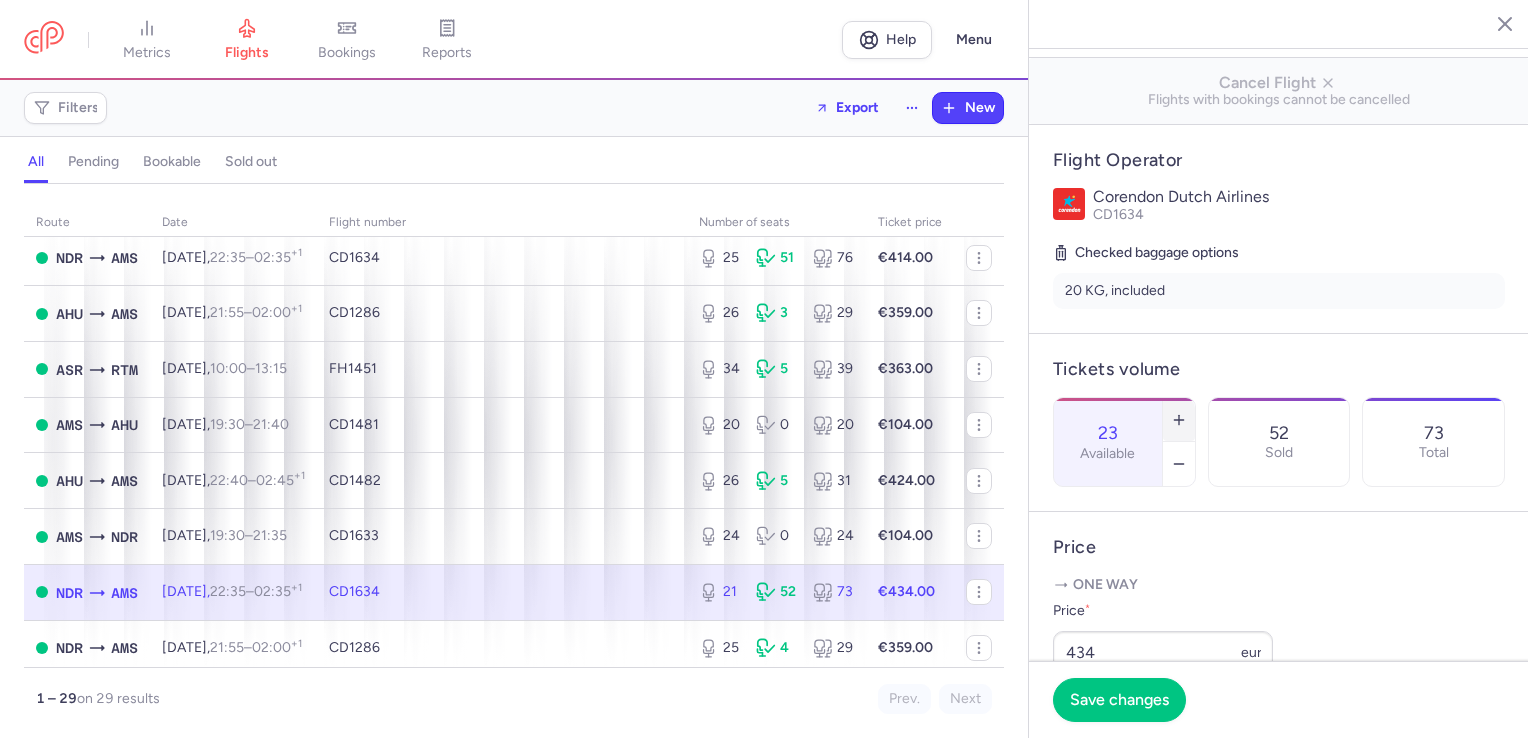 click at bounding box center [1179, 420] 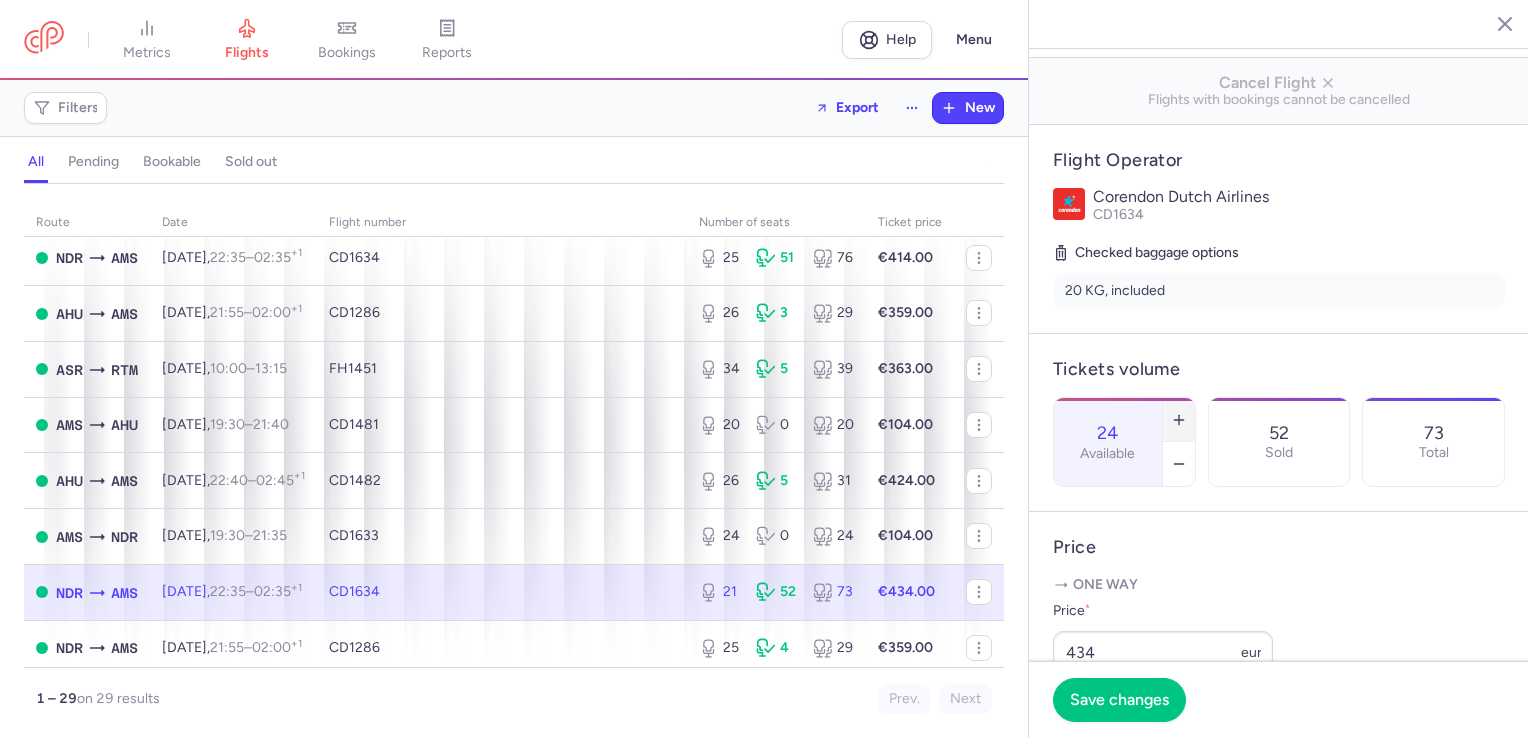 click at bounding box center [1179, 420] 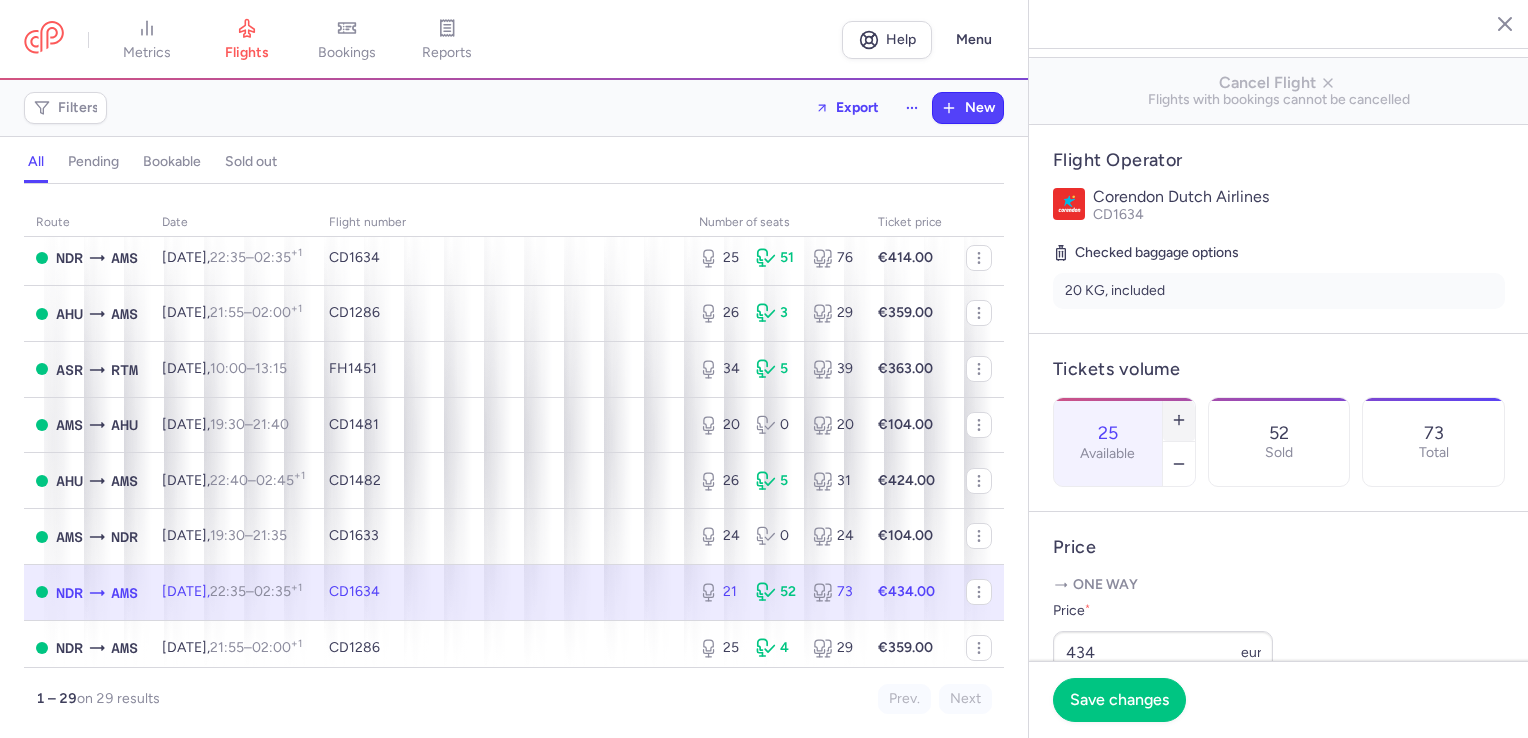 click at bounding box center [1179, 420] 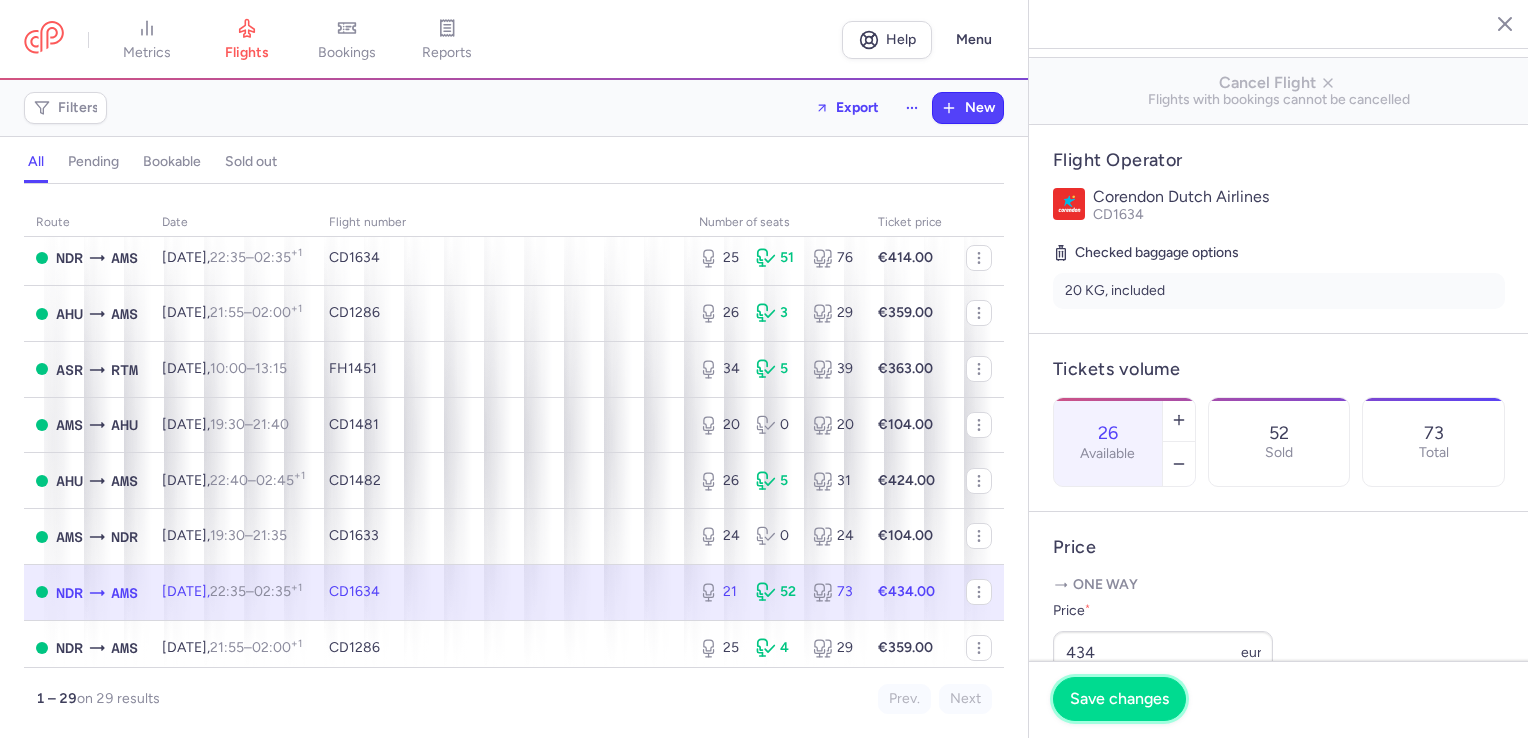 click on "Save changes" at bounding box center (1119, 699) 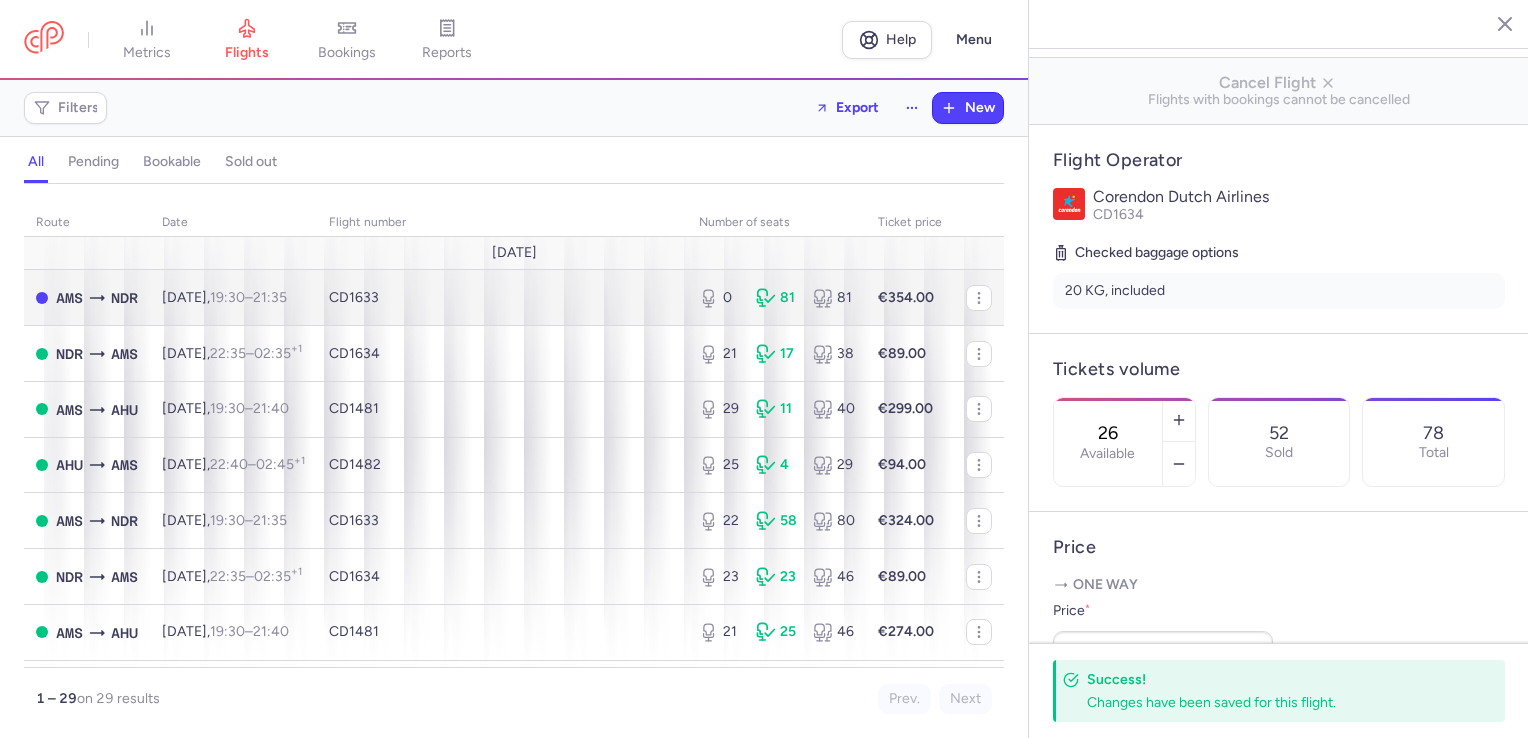 scroll, scrollTop: 300, scrollLeft: 0, axis: vertical 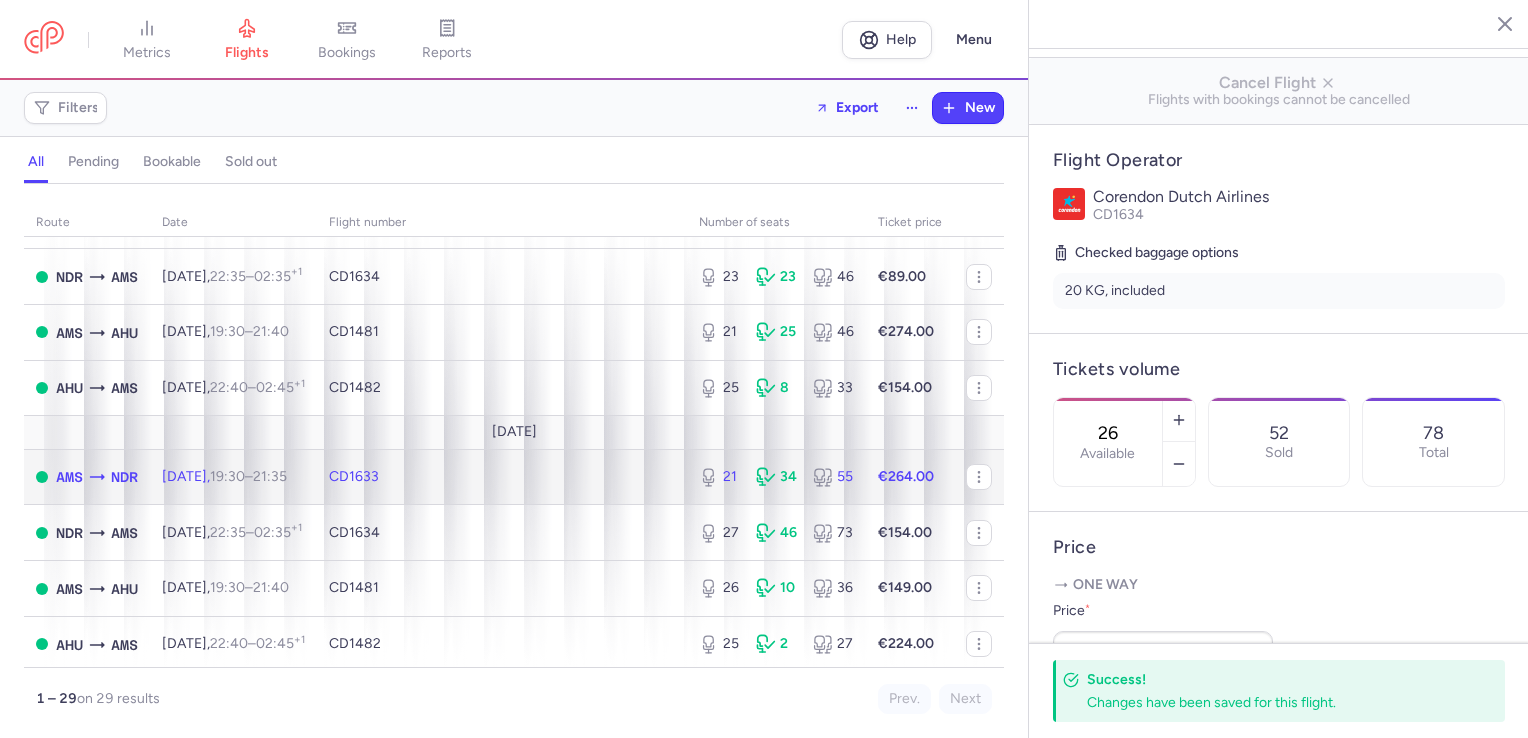 click on "CD1633" 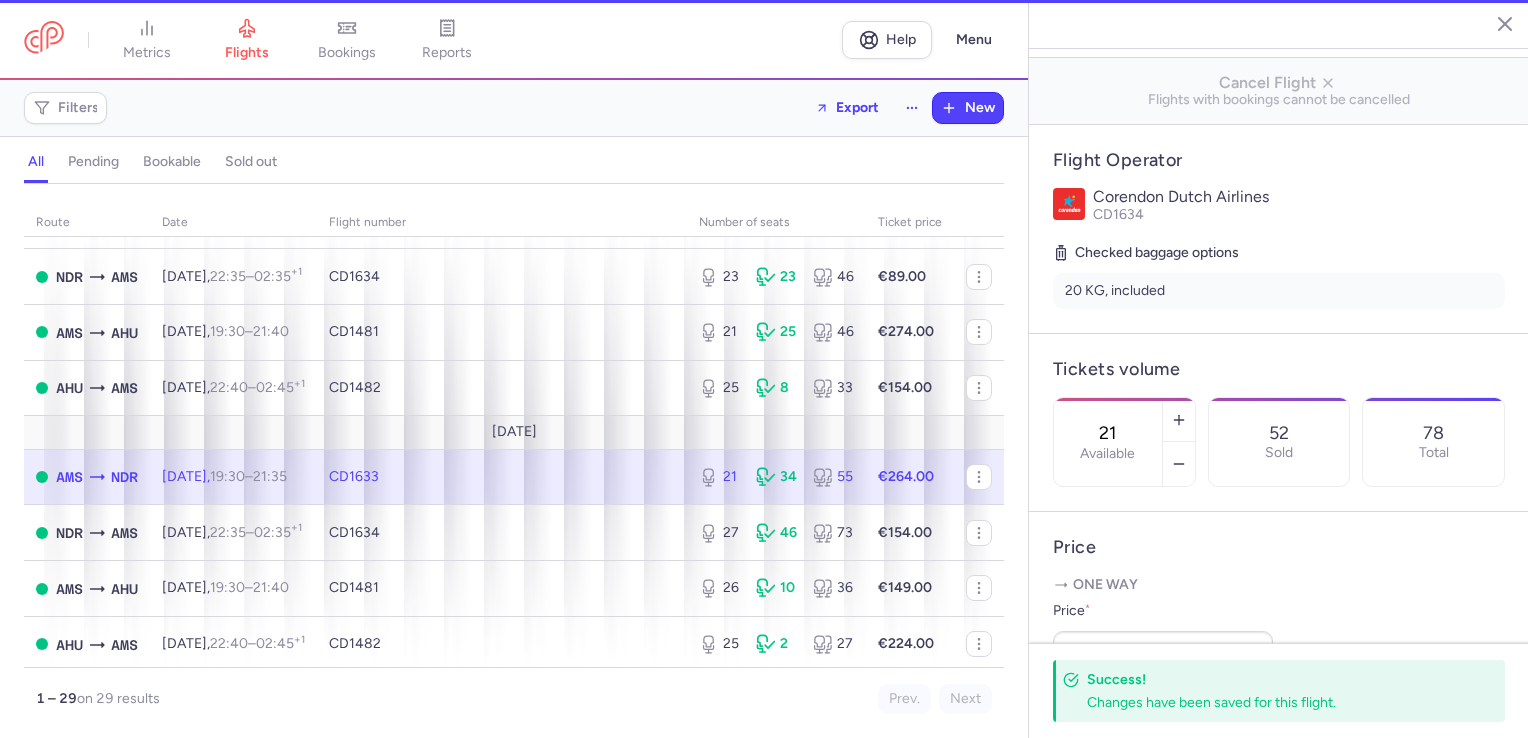 scroll, scrollTop: 278, scrollLeft: 0, axis: vertical 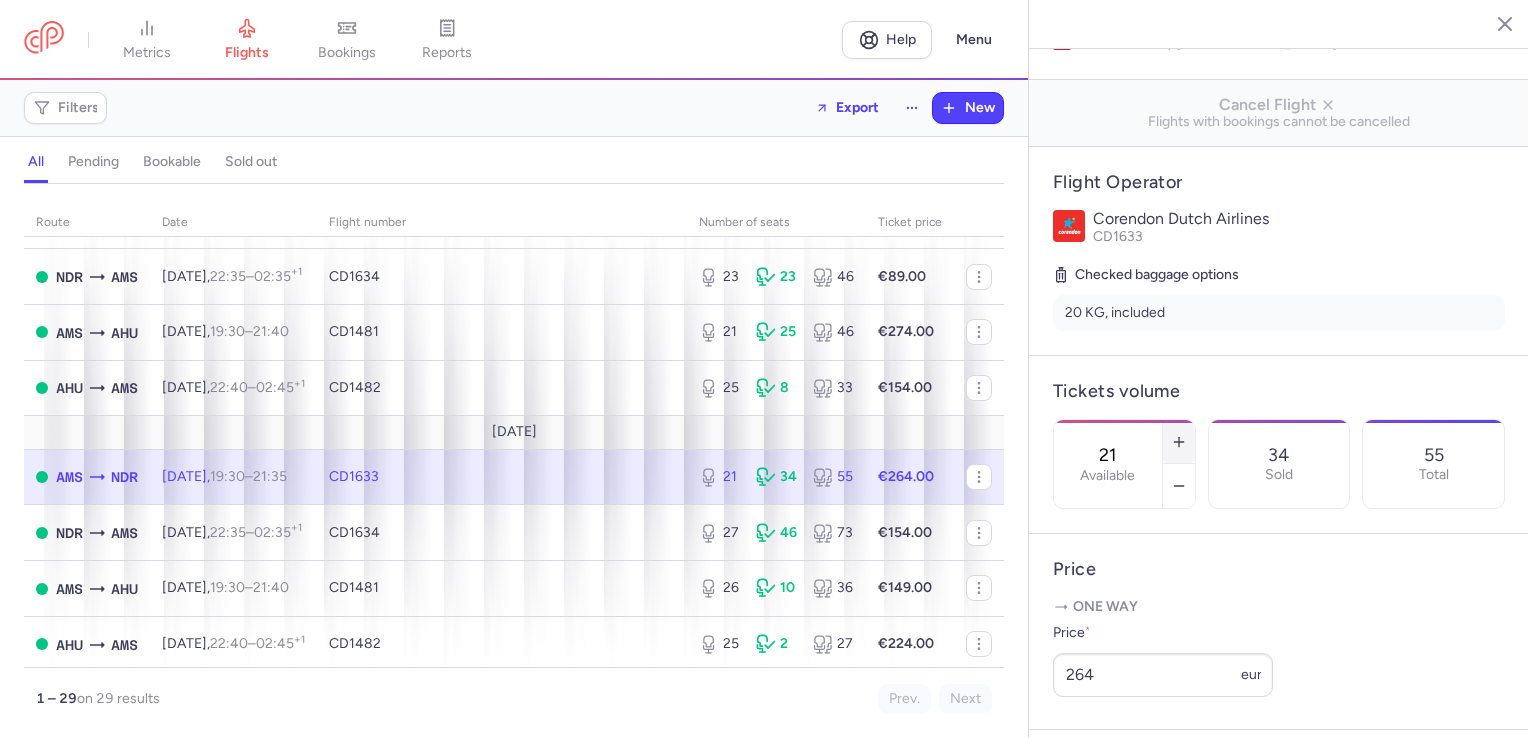 click at bounding box center (1179, 442) 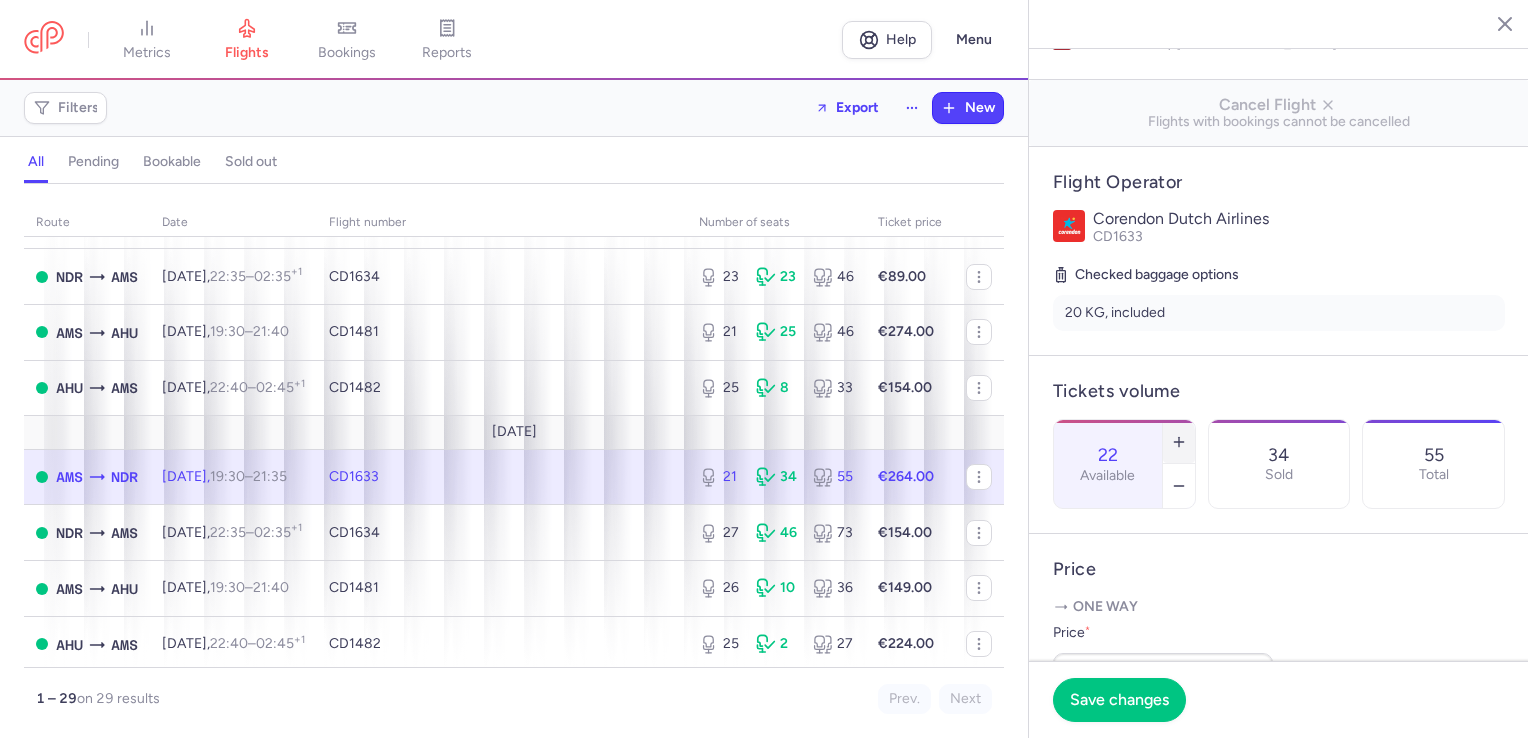 click at bounding box center (1179, 442) 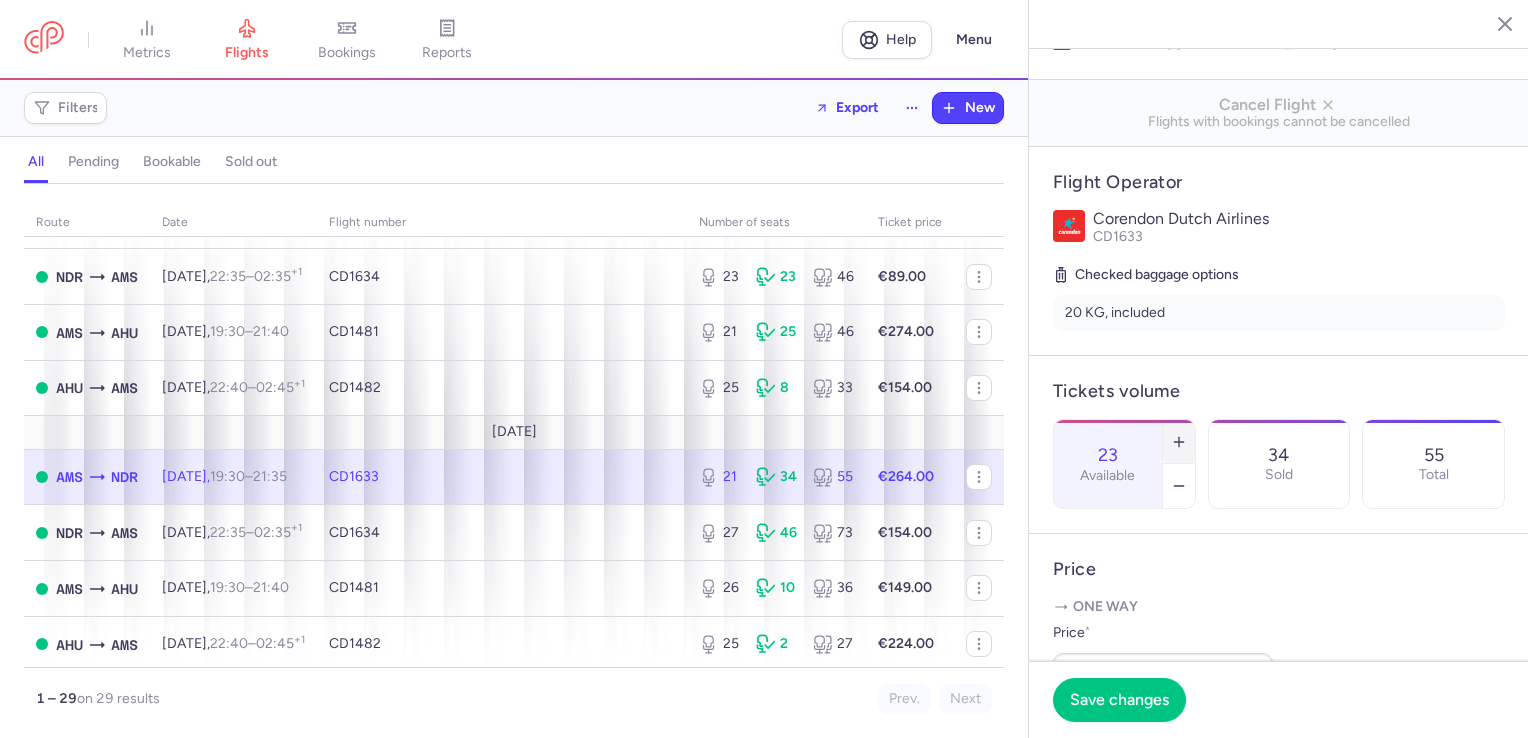 click at bounding box center [1179, 442] 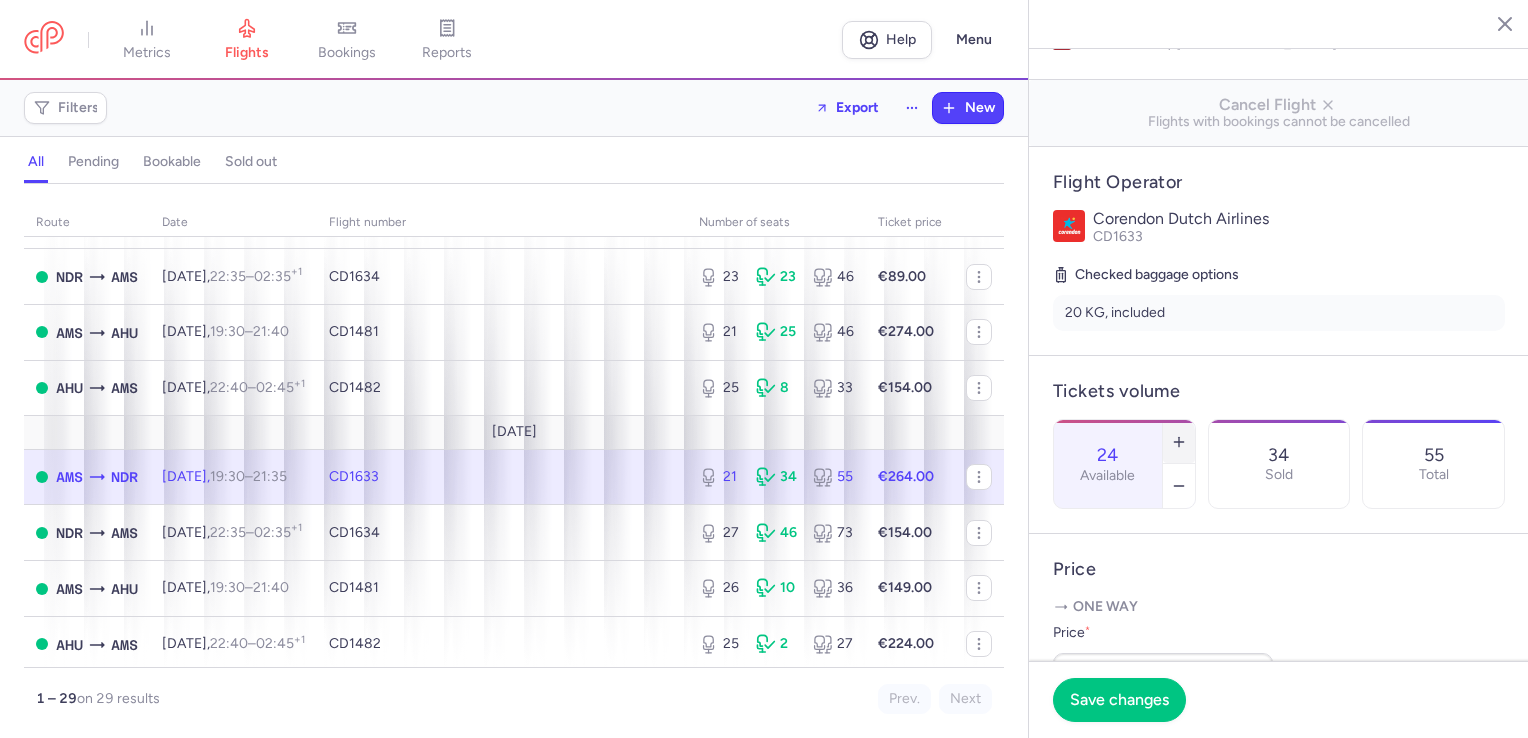 click at bounding box center (1179, 442) 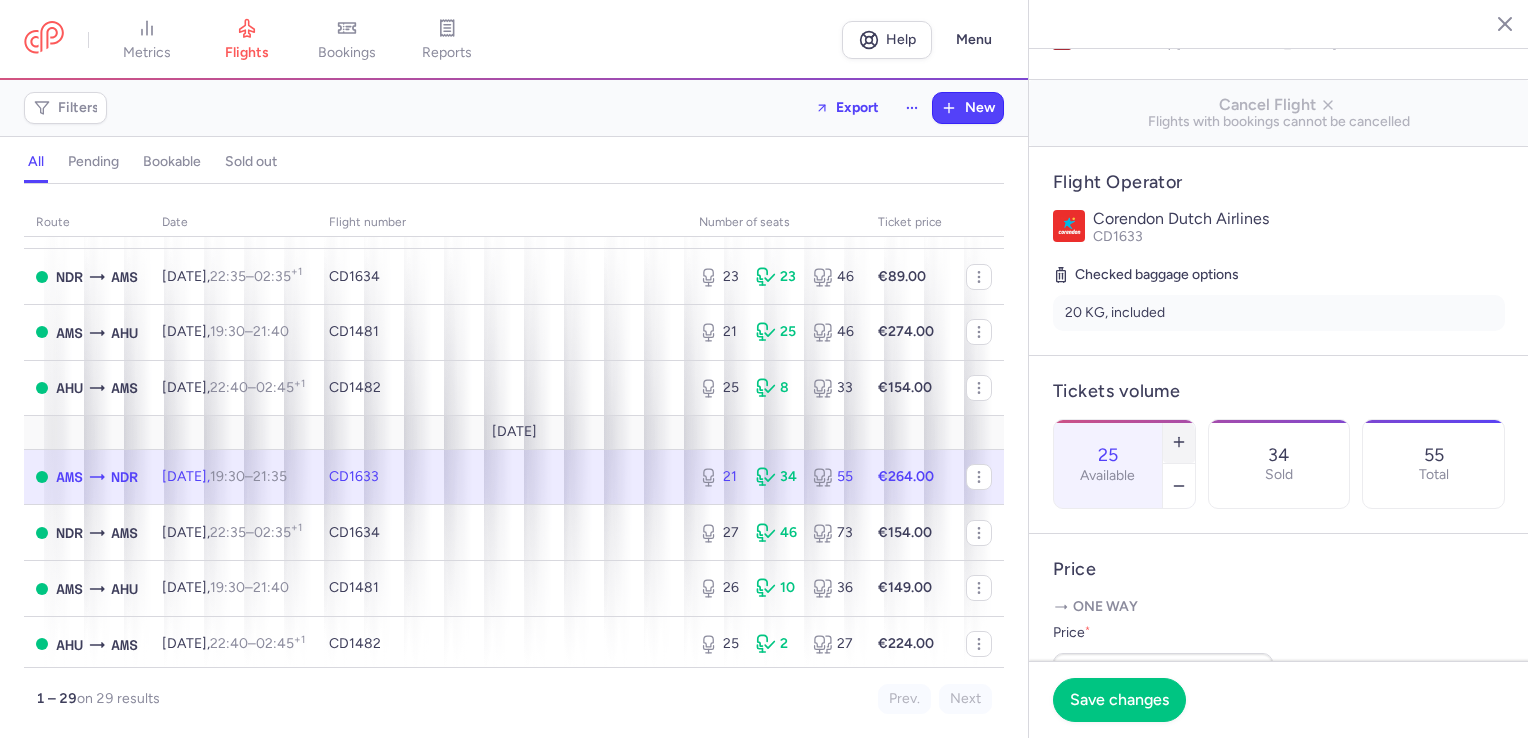 click at bounding box center [1179, 442] 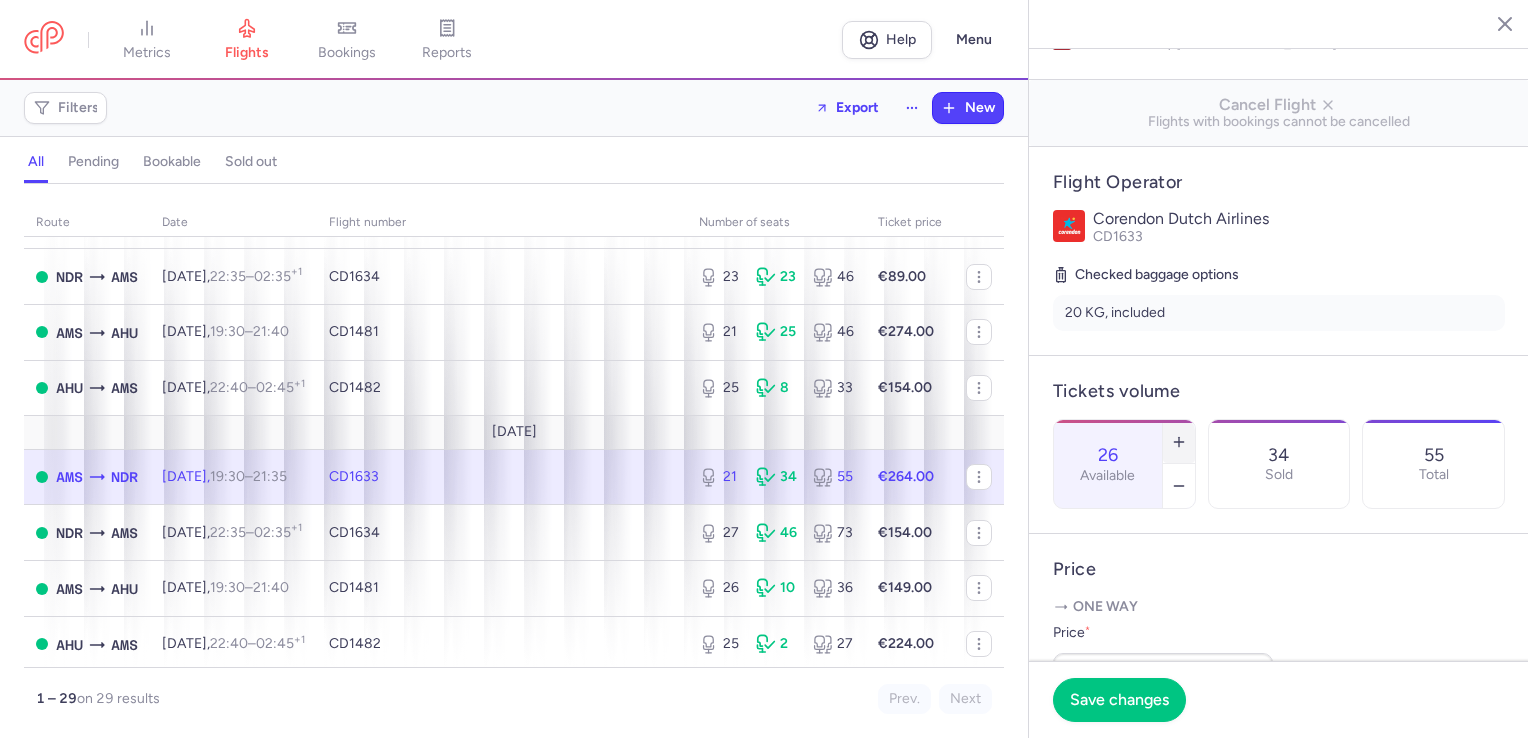 click at bounding box center (1179, 442) 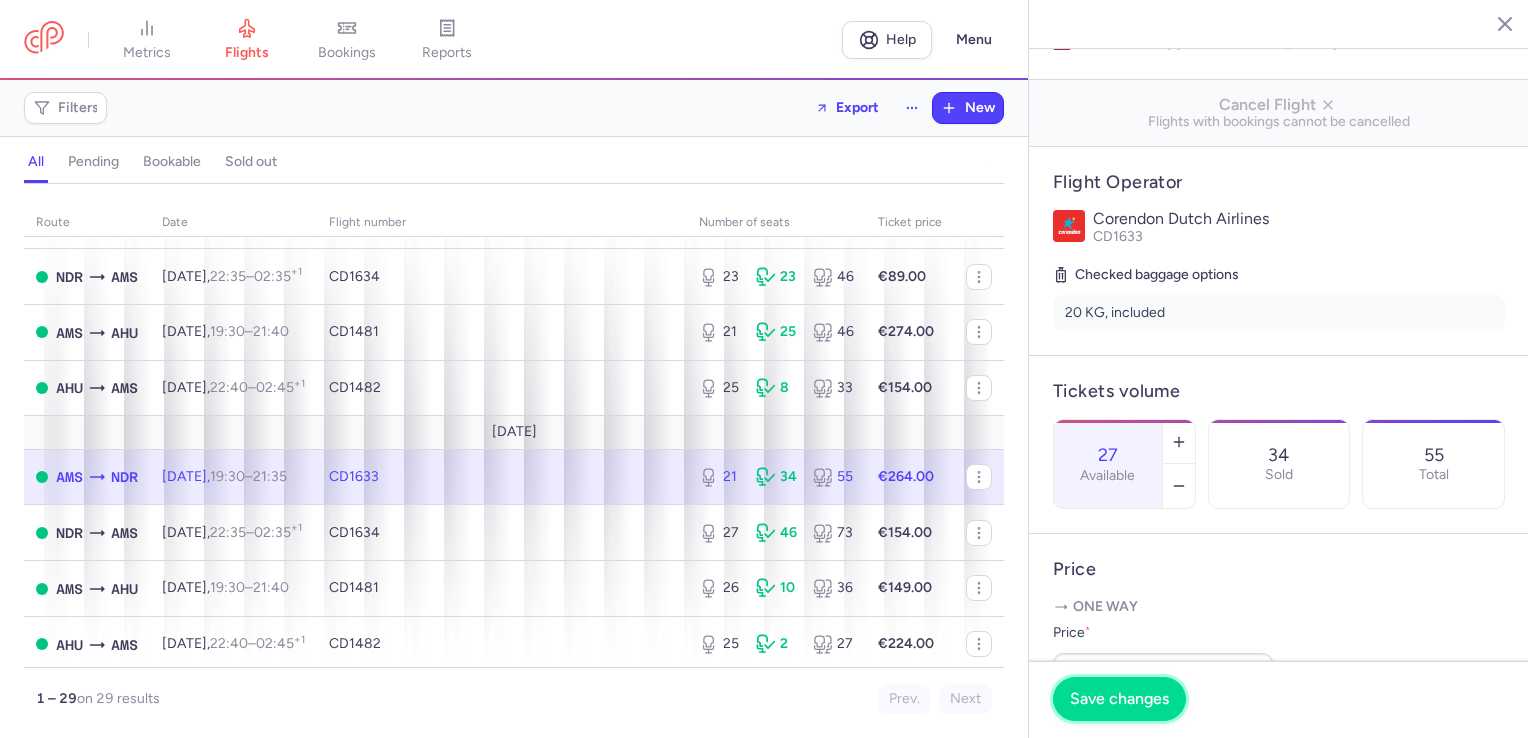 click on "Save changes" at bounding box center (1119, 699) 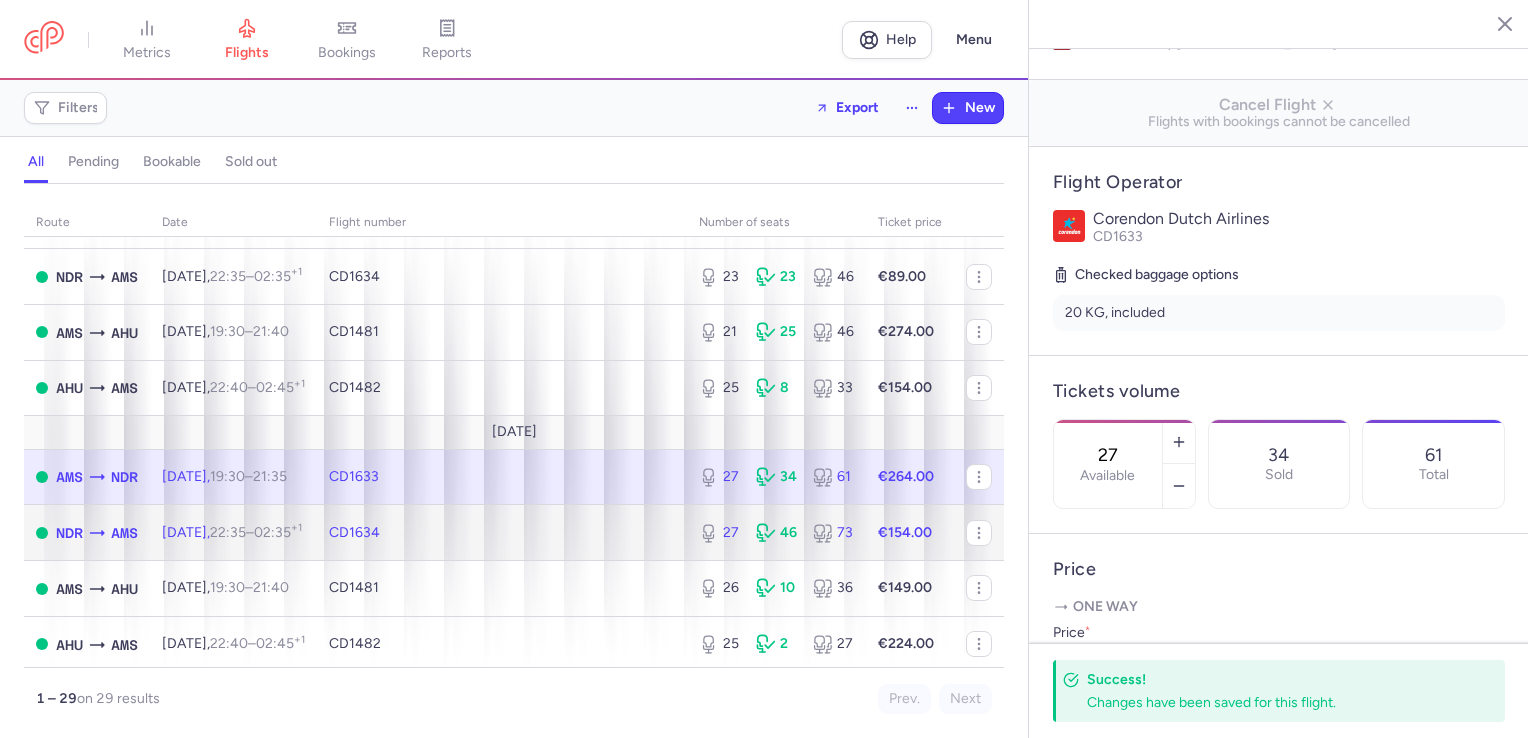 drag, startPoint x: 484, startPoint y: 534, endPoint x: 468, endPoint y: 512, distance: 27.202942 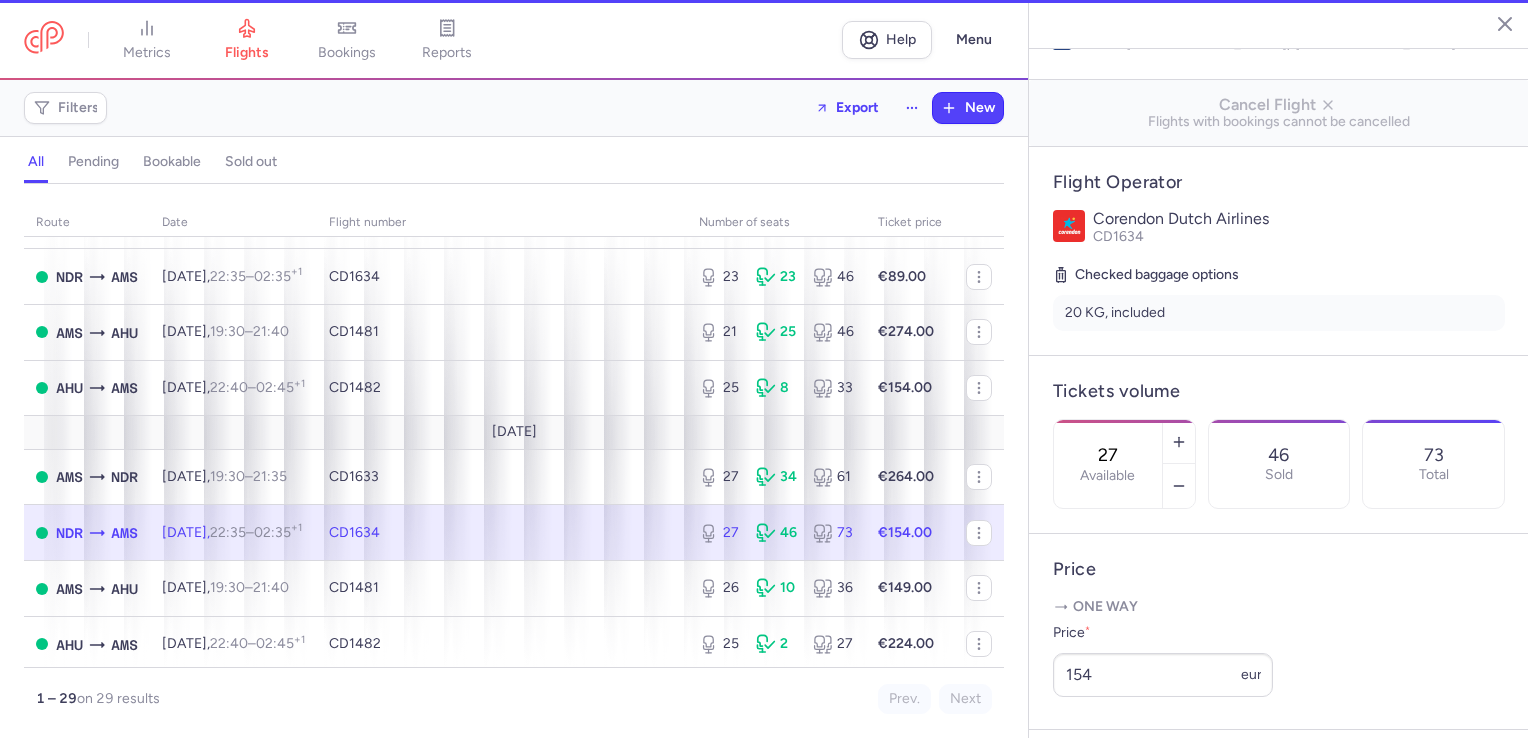 scroll, scrollTop: 300, scrollLeft: 0, axis: vertical 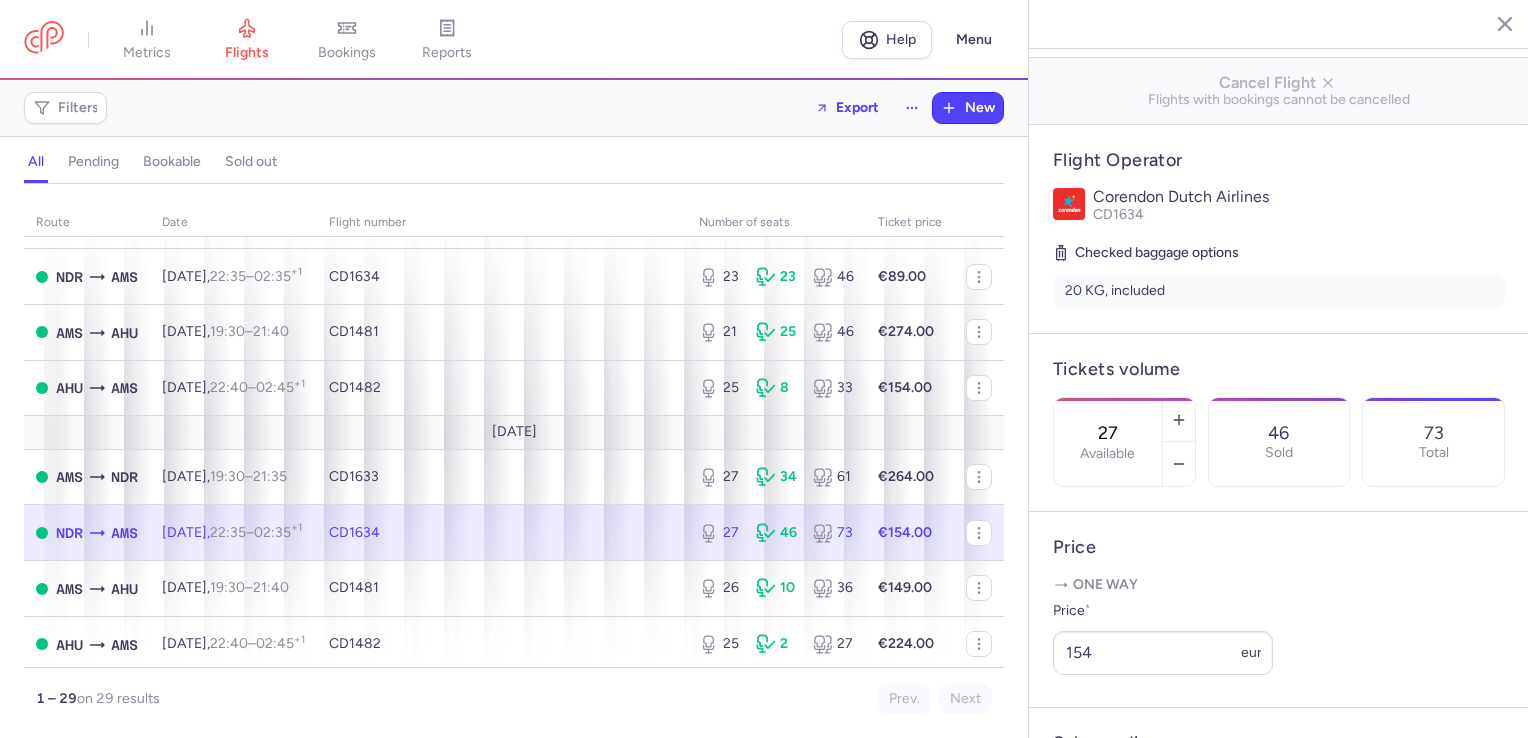 click on "CD1634" 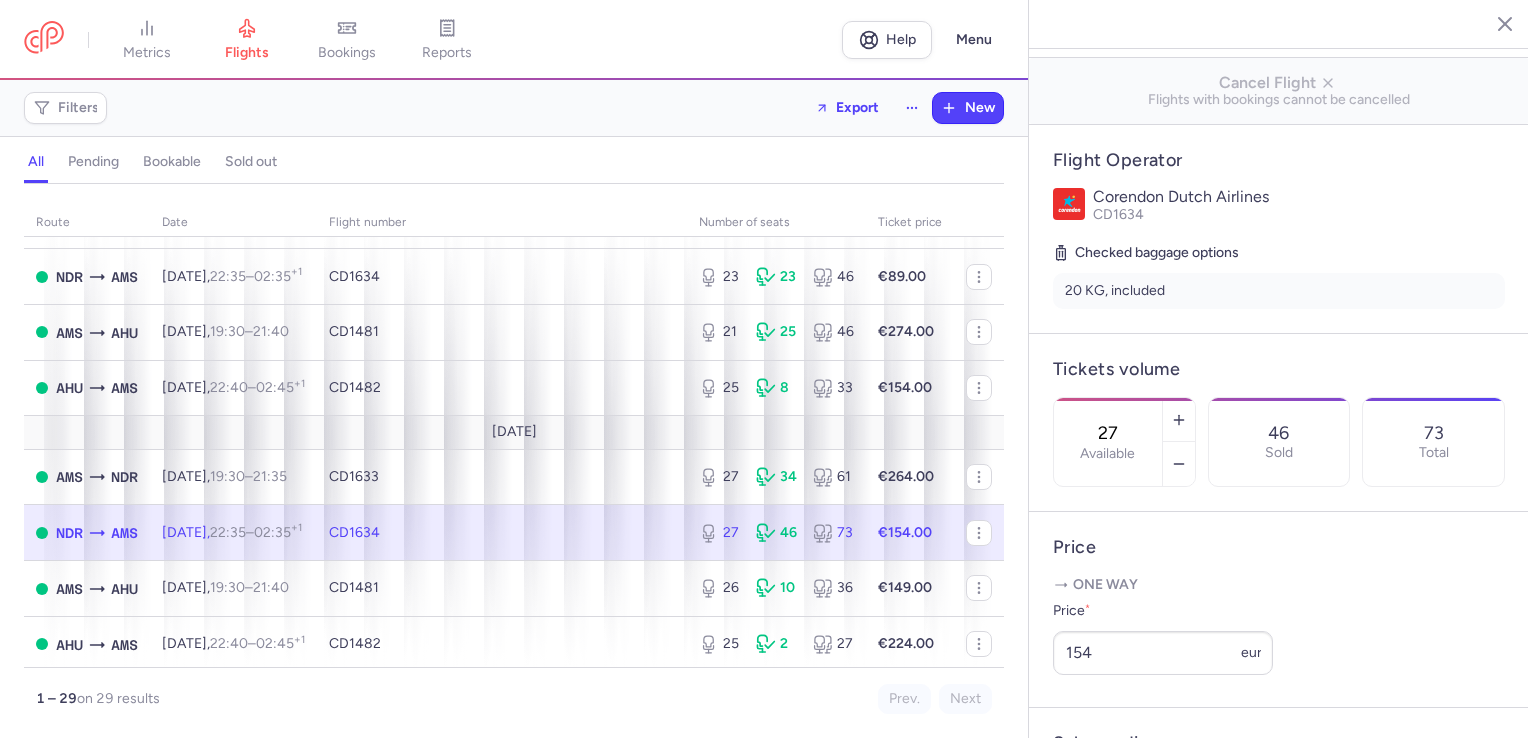 scroll, scrollTop: 600, scrollLeft: 0, axis: vertical 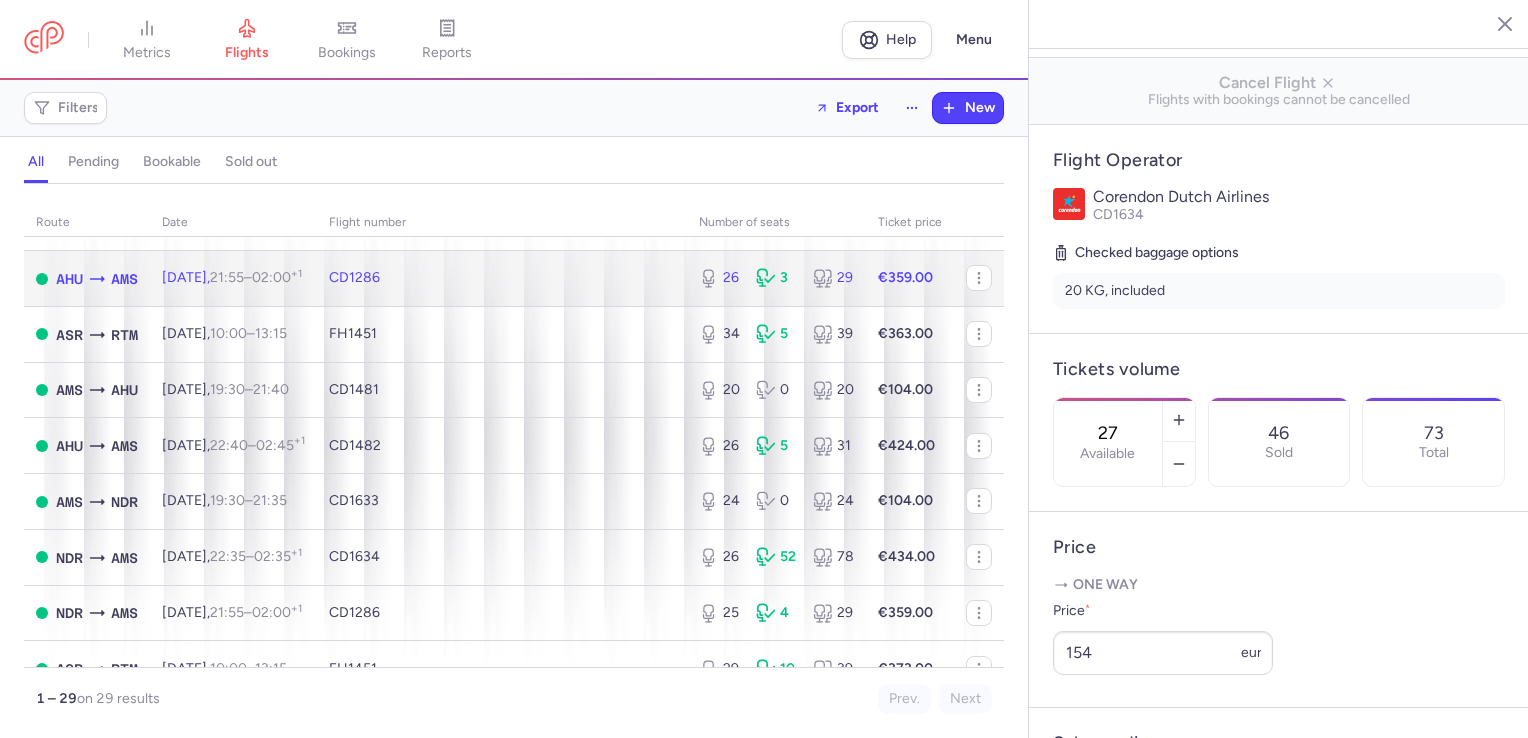 click on "CD1286" 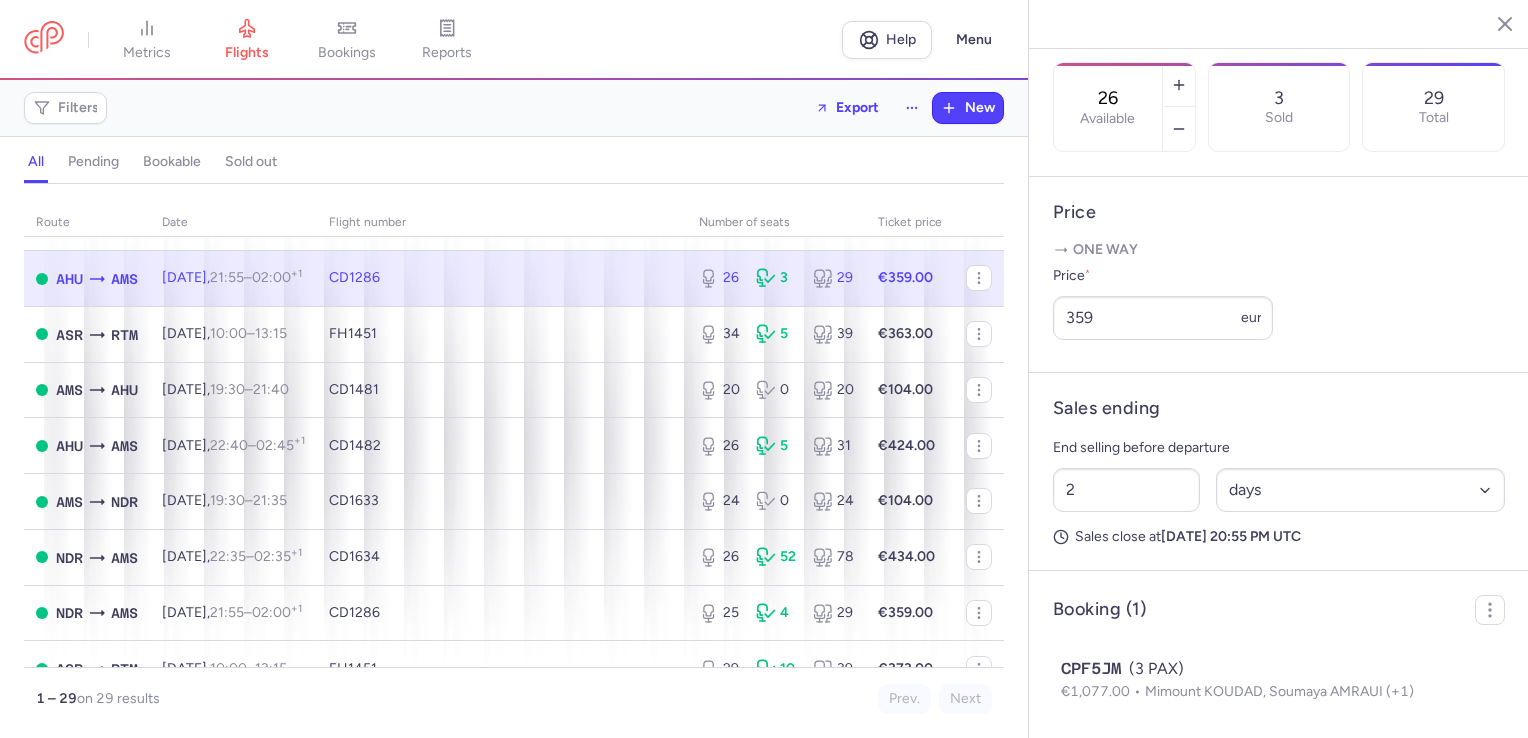 scroll, scrollTop: 714, scrollLeft: 0, axis: vertical 